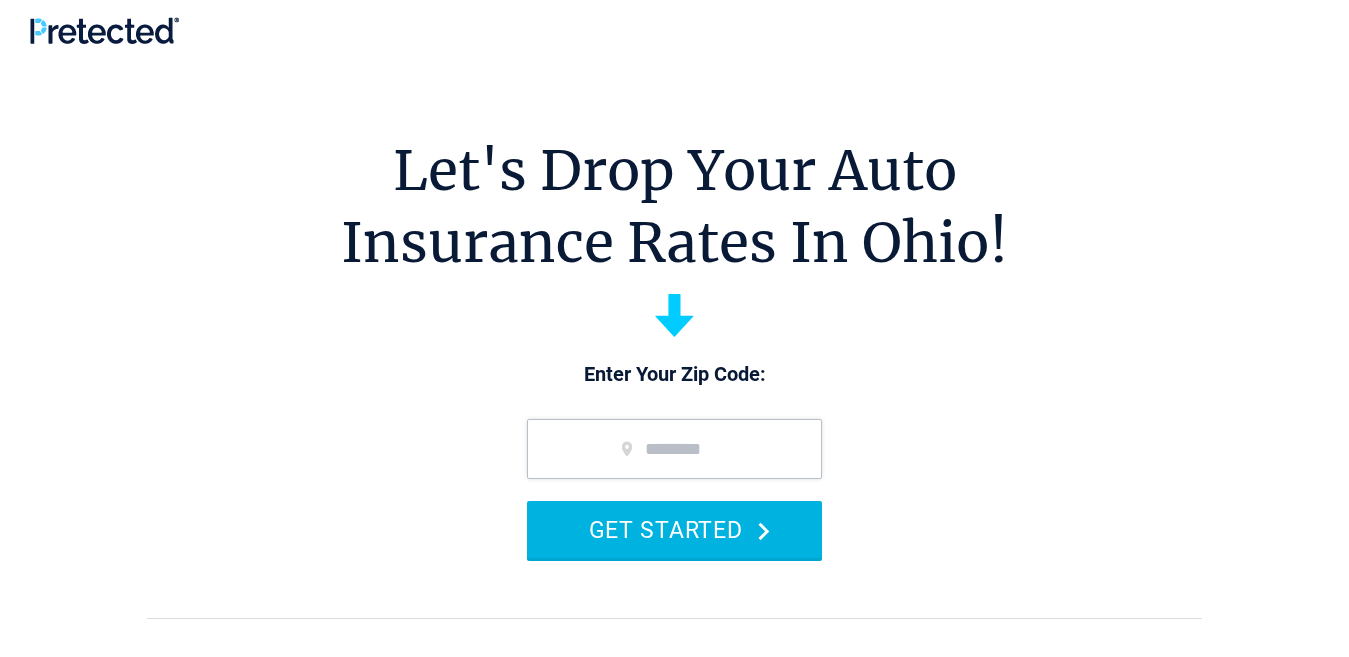 scroll, scrollTop: 0, scrollLeft: 0, axis: both 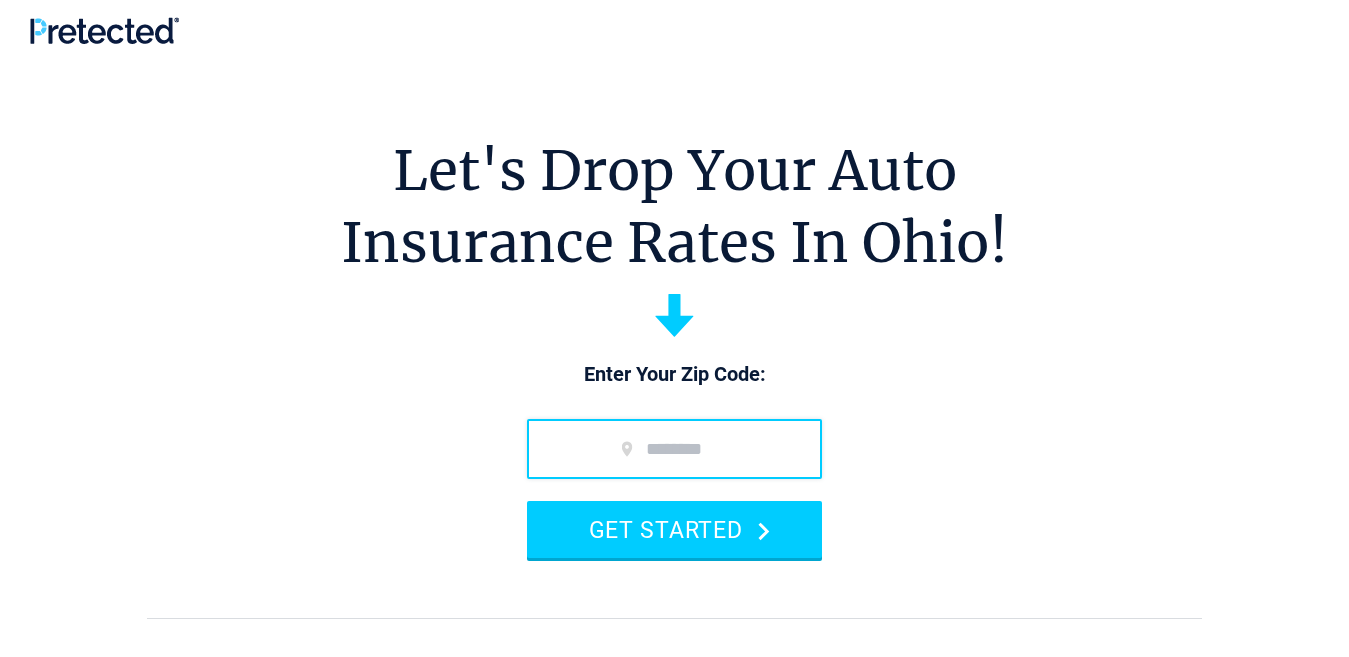 click at bounding box center [674, 449] 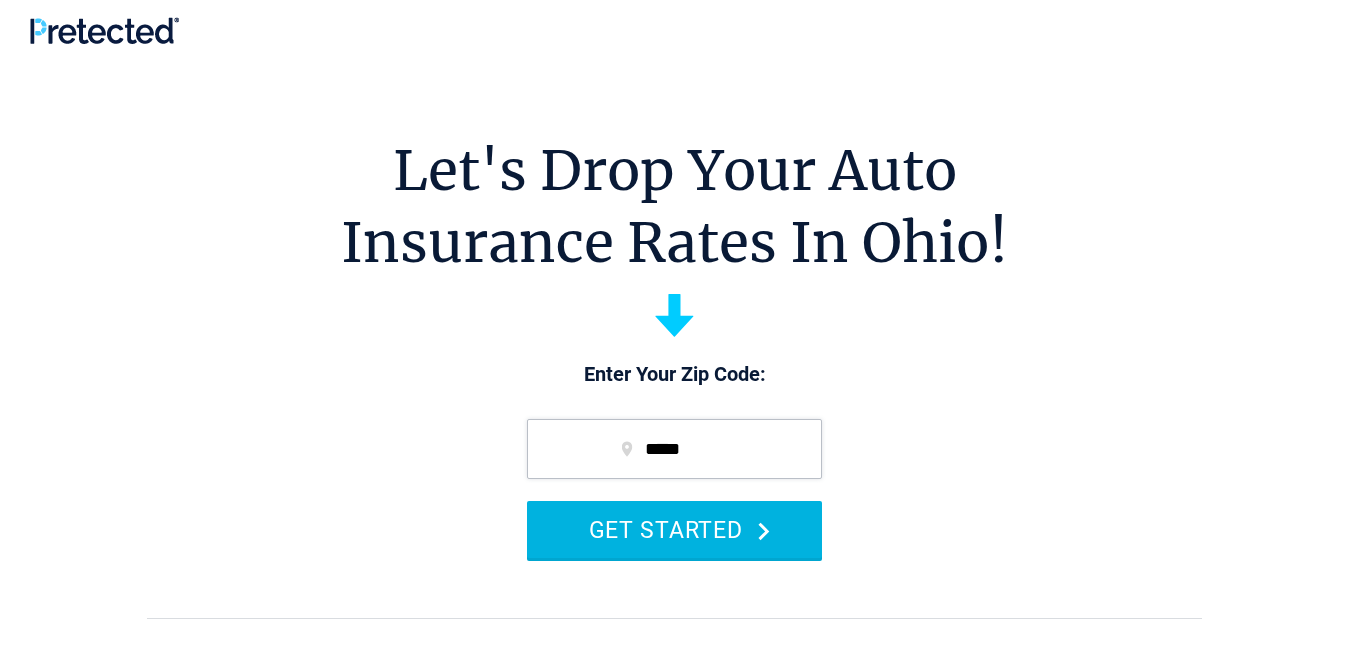 type on "*****" 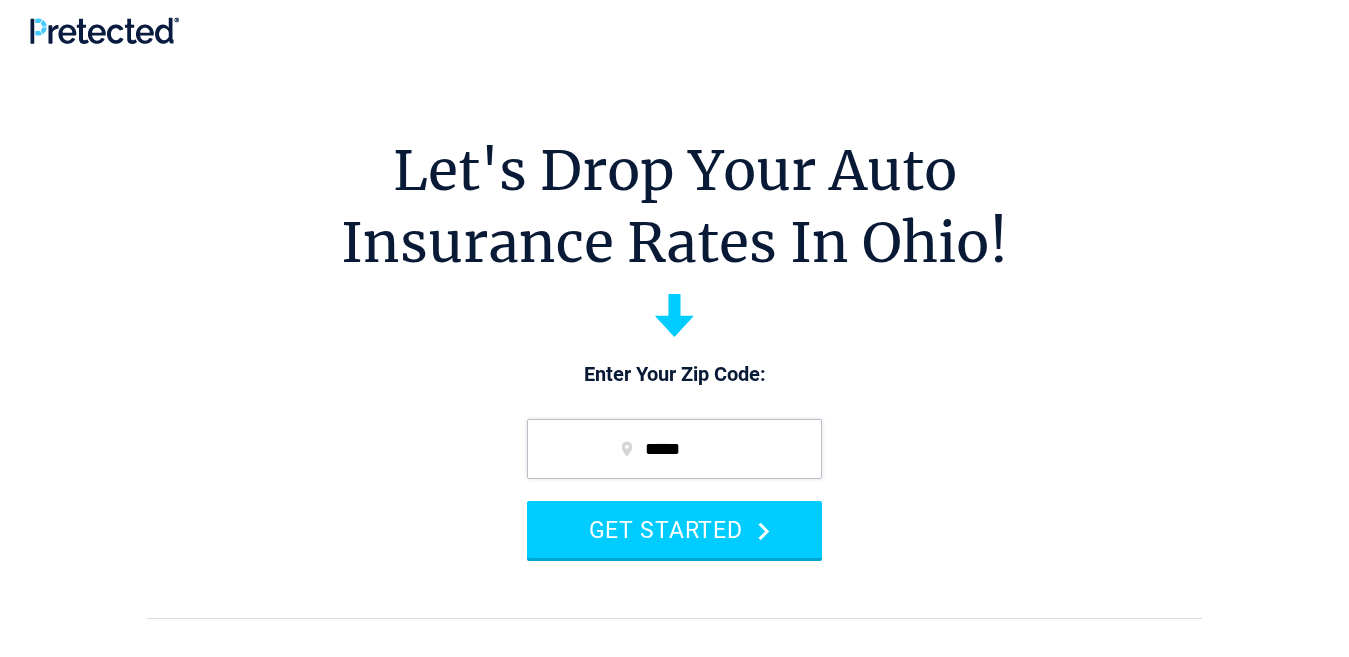 drag, startPoint x: 665, startPoint y: 530, endPoint x: 280, endPoint y: 572, distance: 387.28412 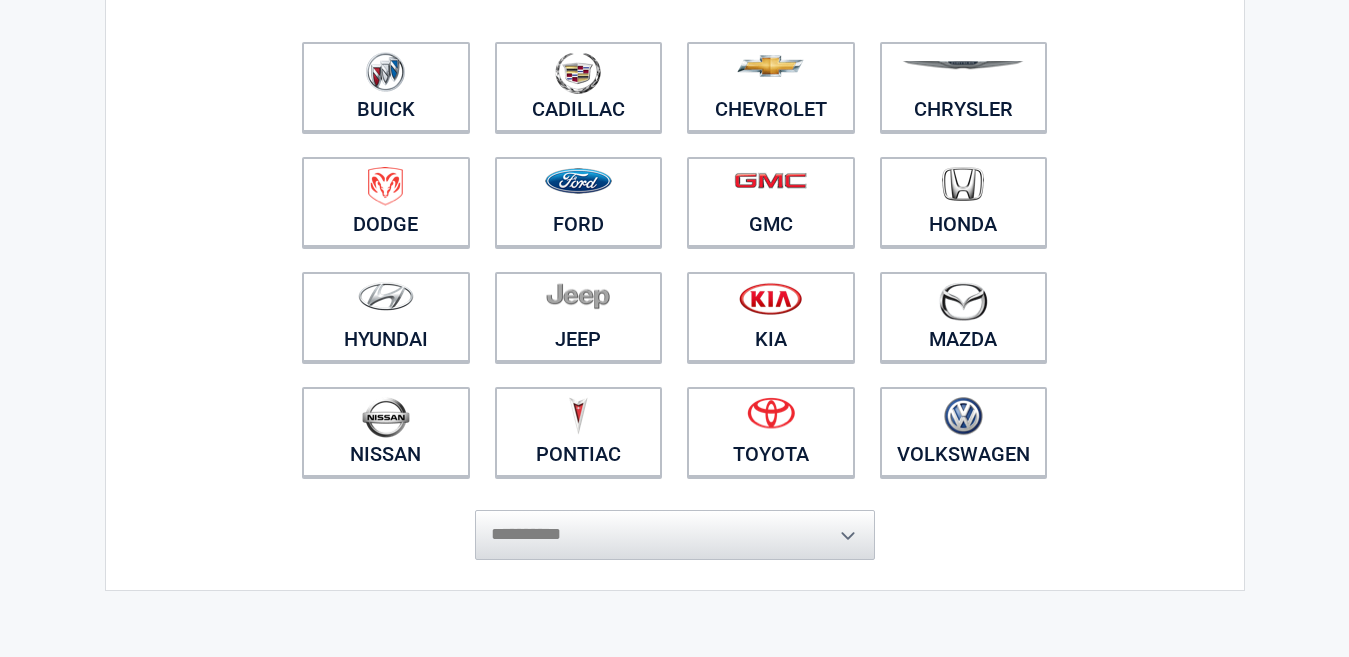 scroll, scrollTop: 0, scrollLeft: 0, axis: both 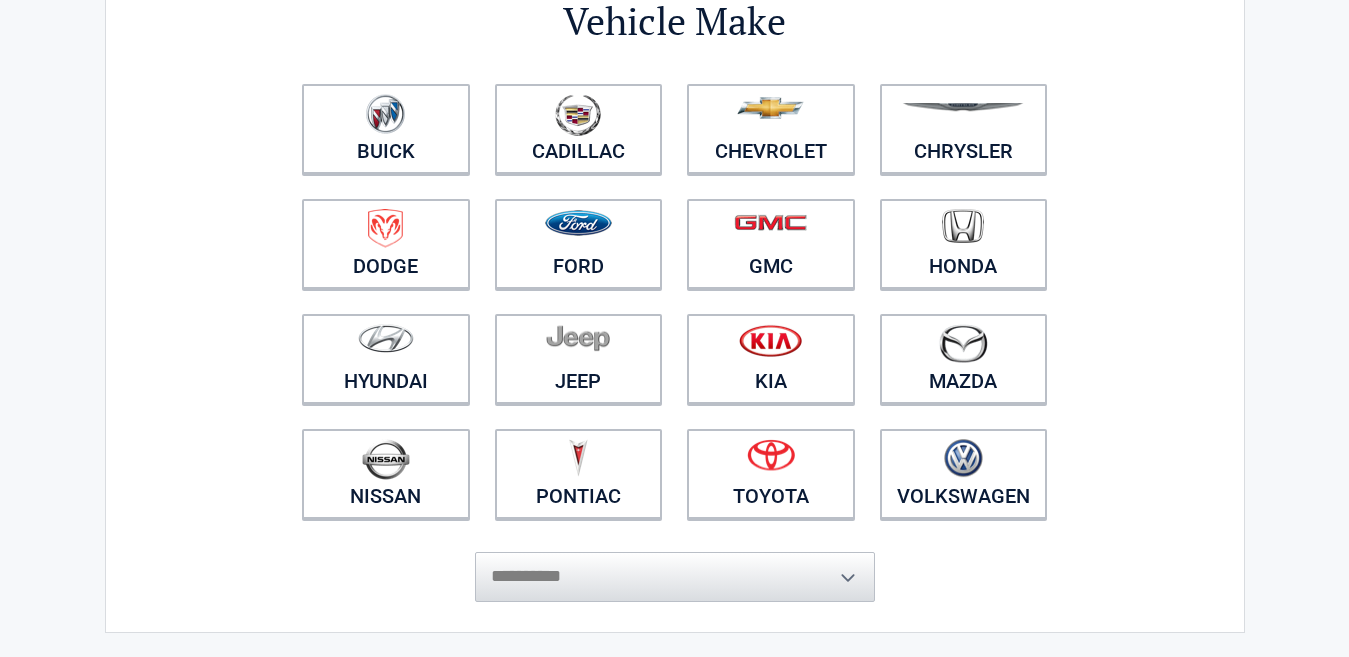 click on "**********" at bounding box center [675, 567] 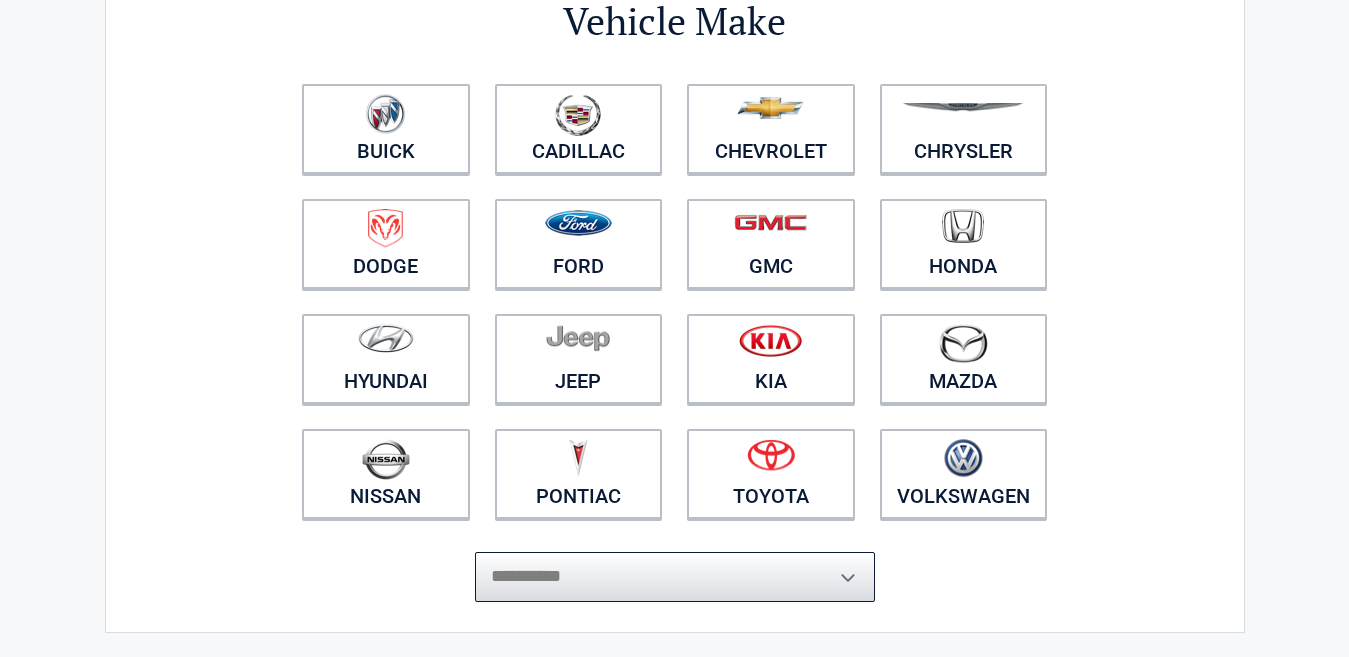 click on "**********" at bounding box center (675, 577) 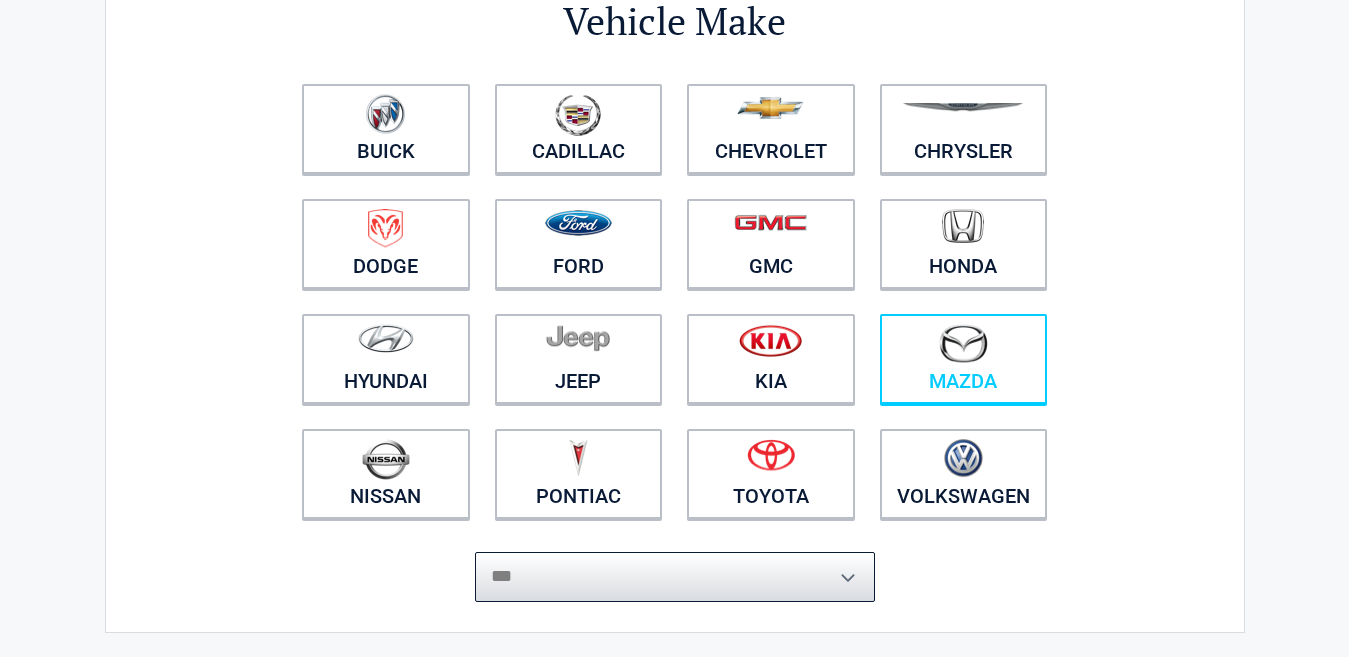 click on "**********" at bounding box center [675, 577] 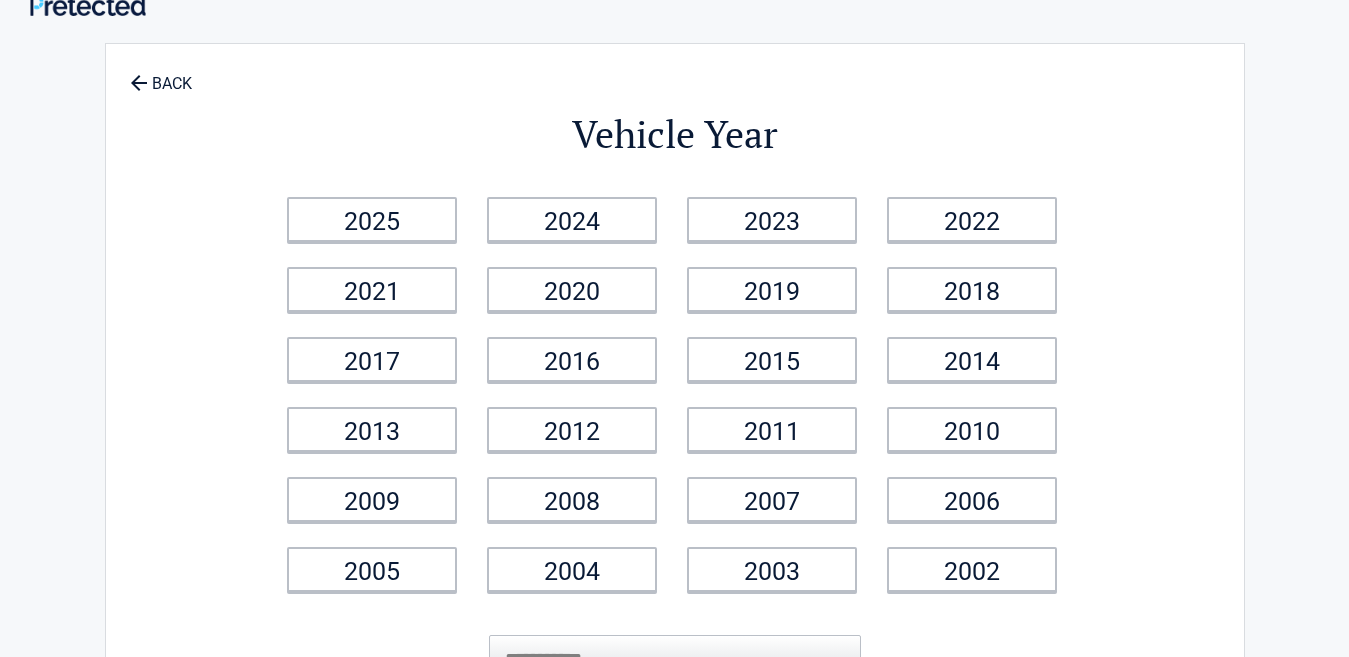 scroll, scrollTop: 0, scrollLeft: 0, axis: both 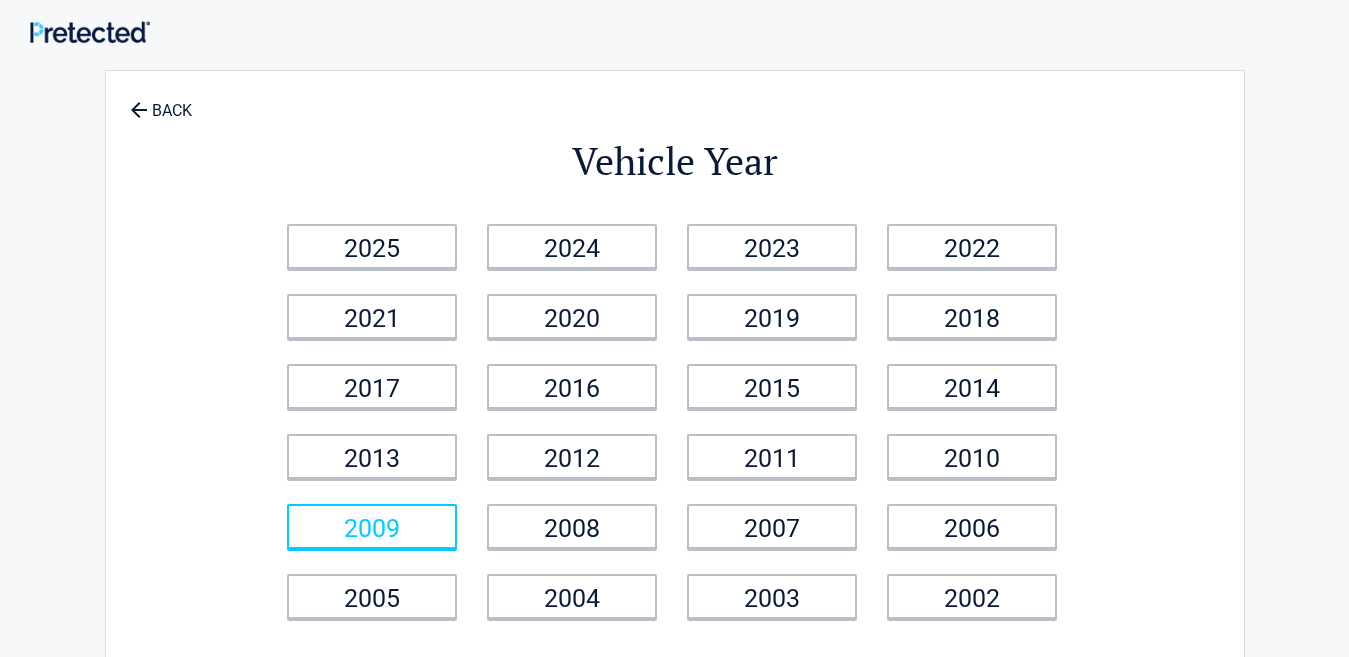 click on "2009" at bounding box center (372, 526) 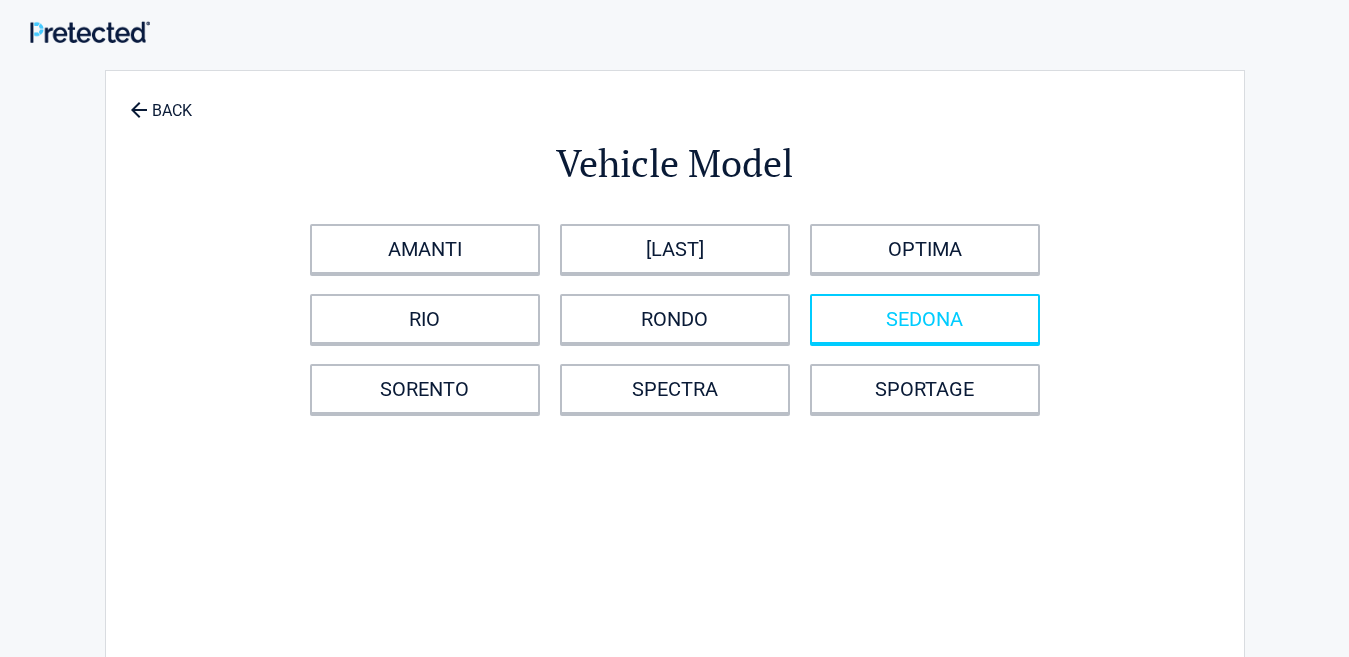 drag, startPoint x: 977, startPoint y: 317, endPoint x: 989, endPoint y: 322, distance: 13 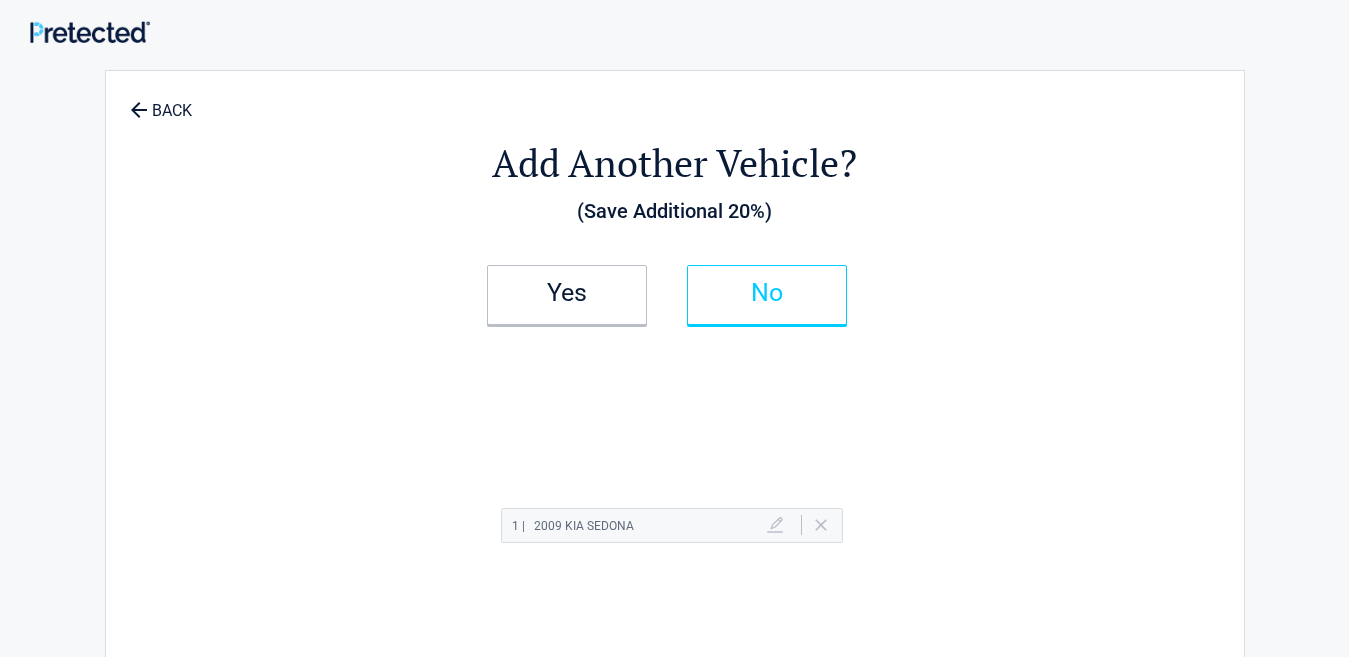 click on "No" at bounding box center (767, 293) 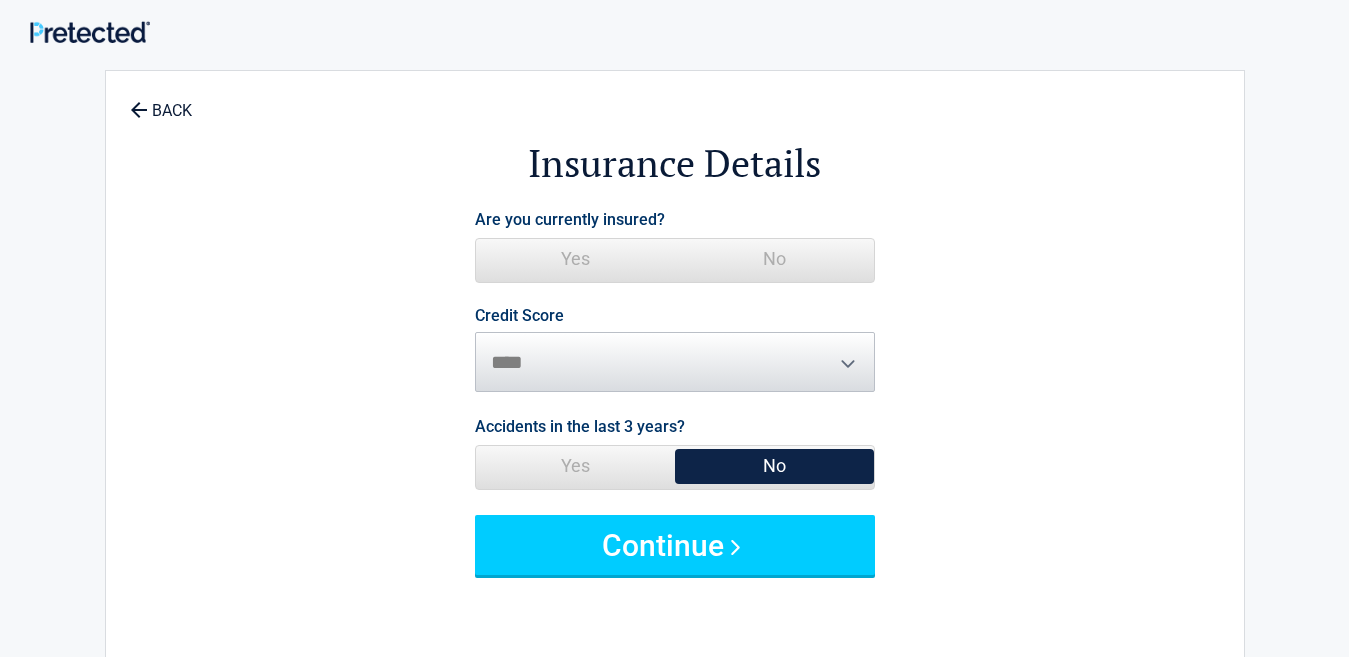 click on "No" at bounding box center [774, 259] 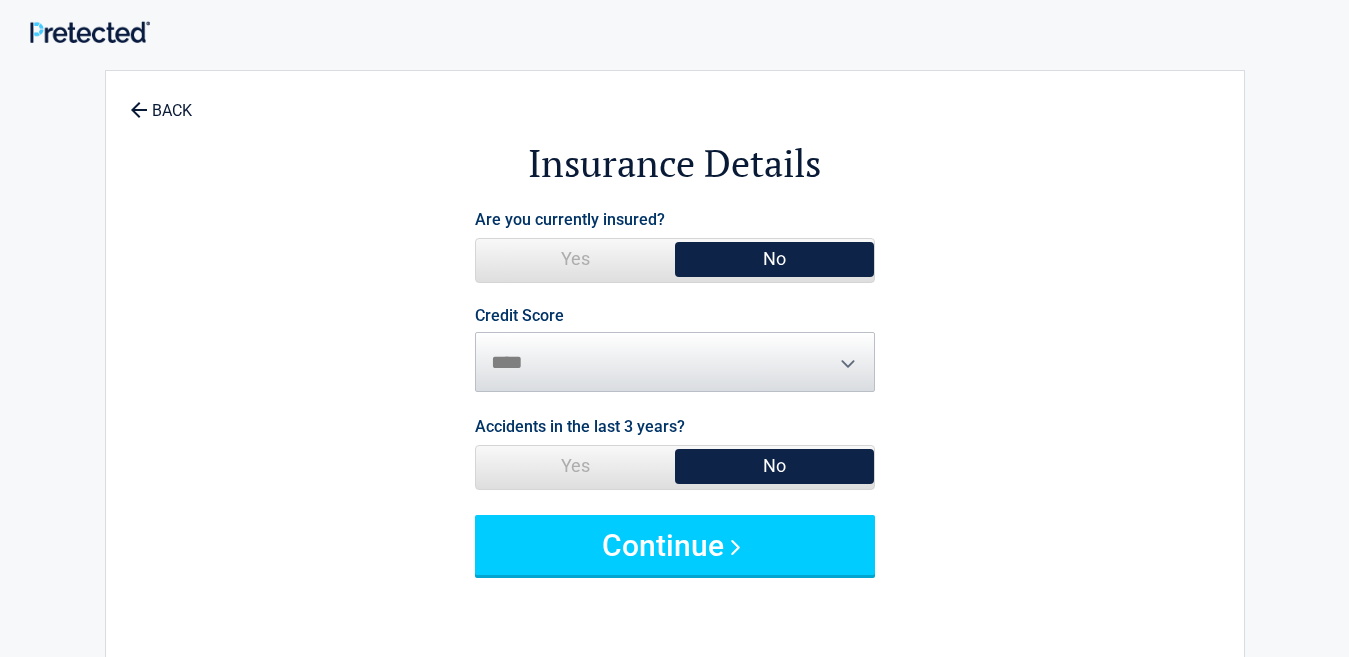 click on "Credit Score
*********
****
*******
****" at bounding box center [675, 350] 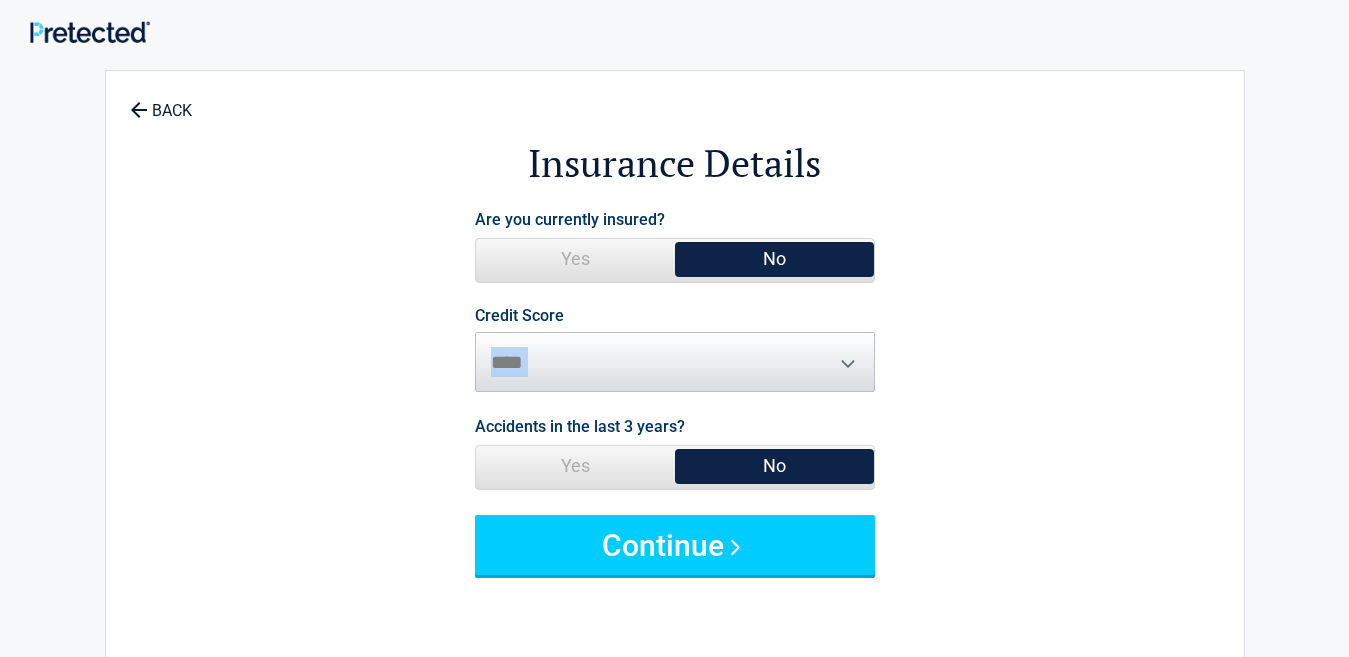 click on "Credit Score
*********
****
*******
****" at bounding box center [675, 350] 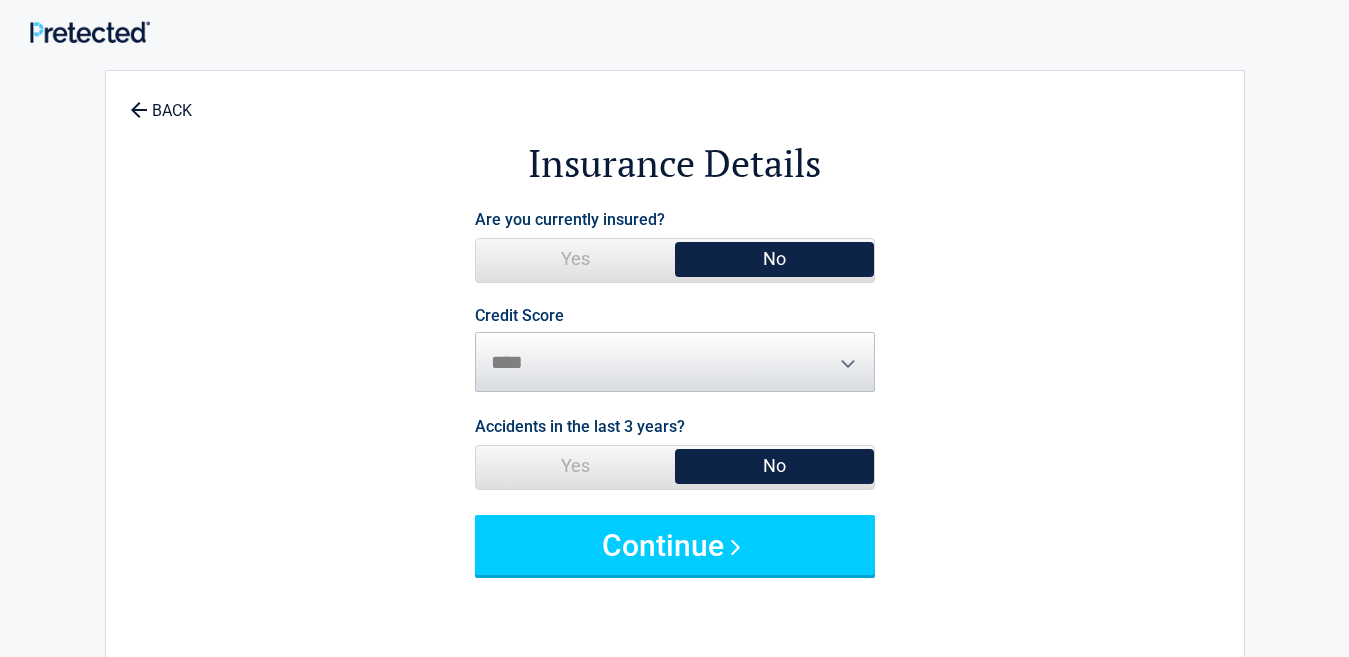 click on "Credit Score
*********
****
*******
****" at bounding box center [675, 350] 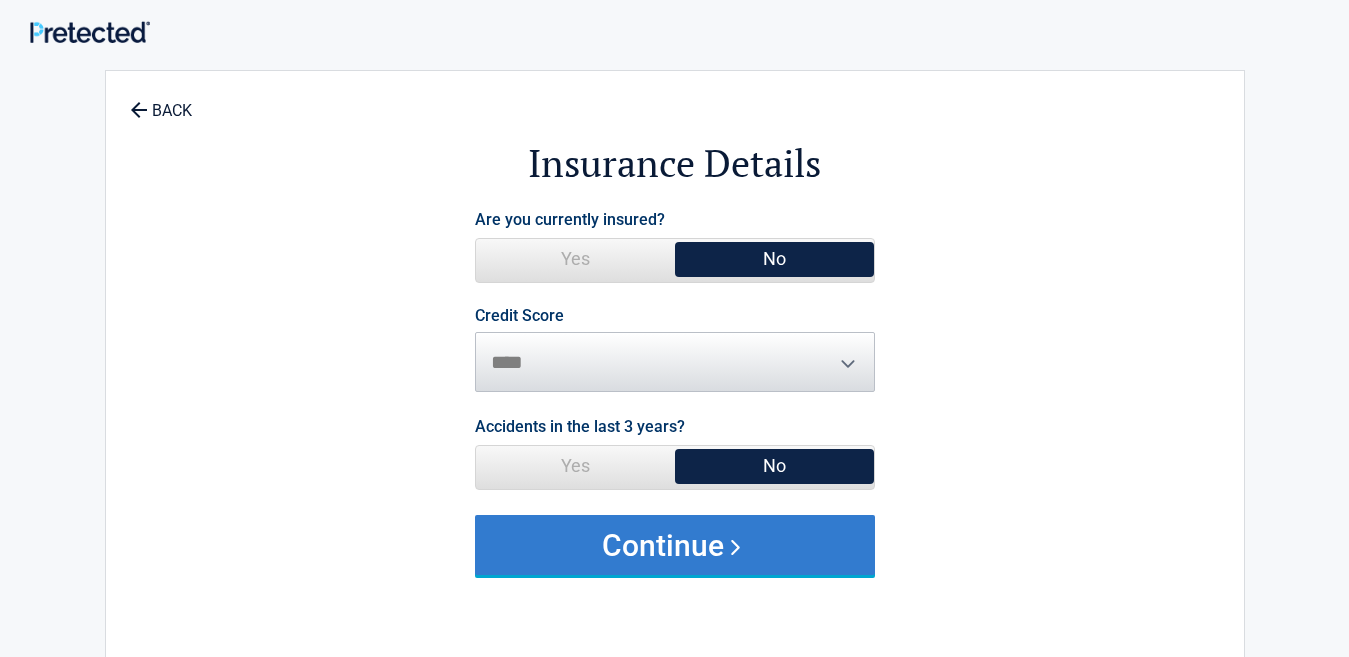 drag, startPoint x: 756, startPoint y: 540, endPoint x: 770, endPoint y: 529, distance: 17.804493 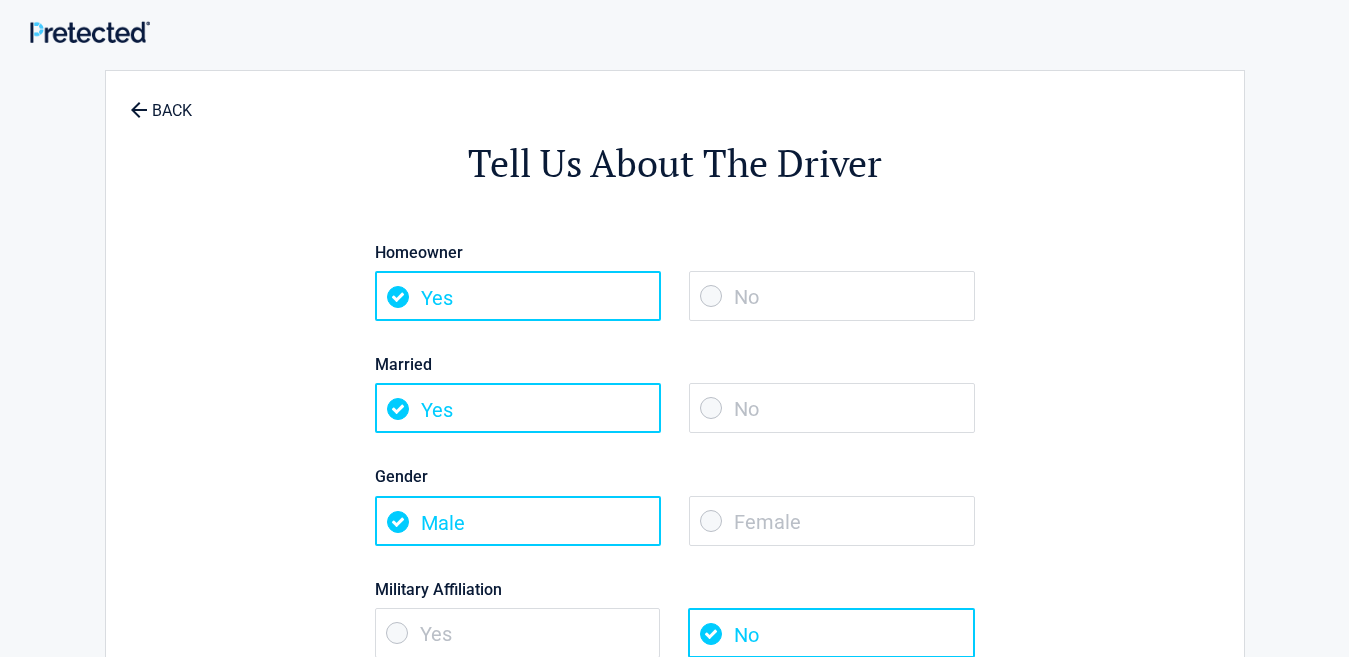click on "No" at bounding box center [832, 296] 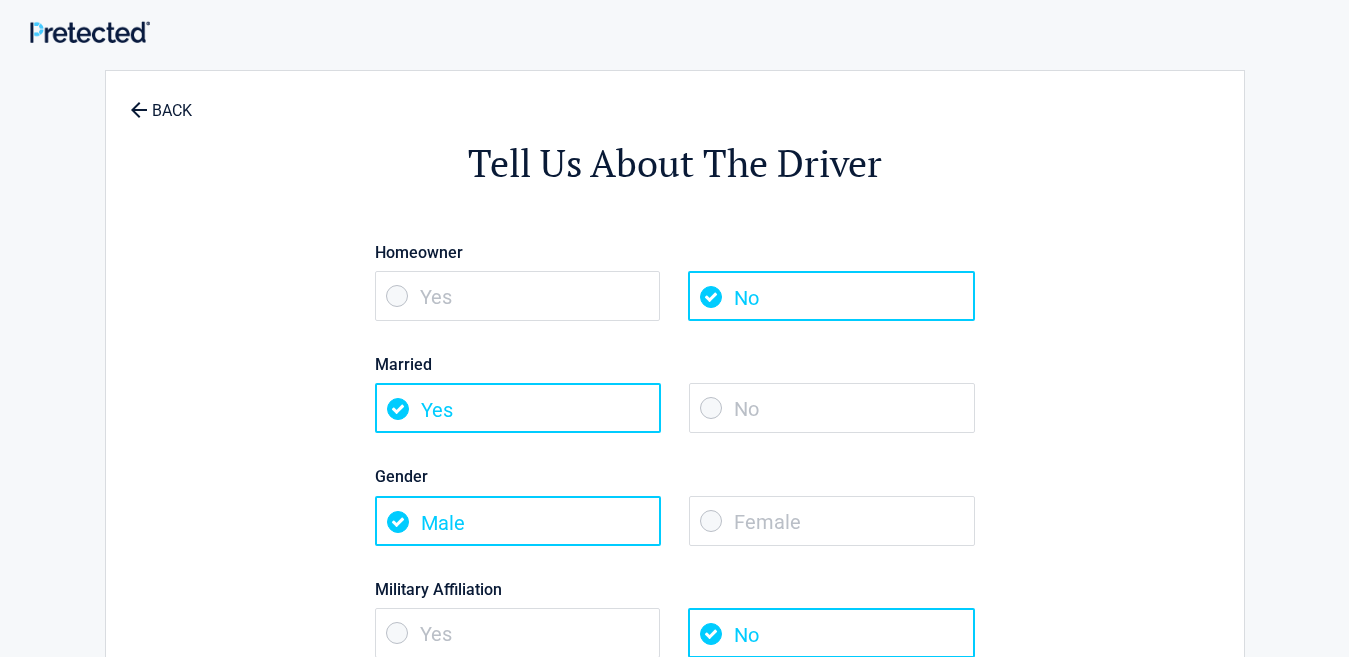 click on "No" at bounding box center [832, 408] 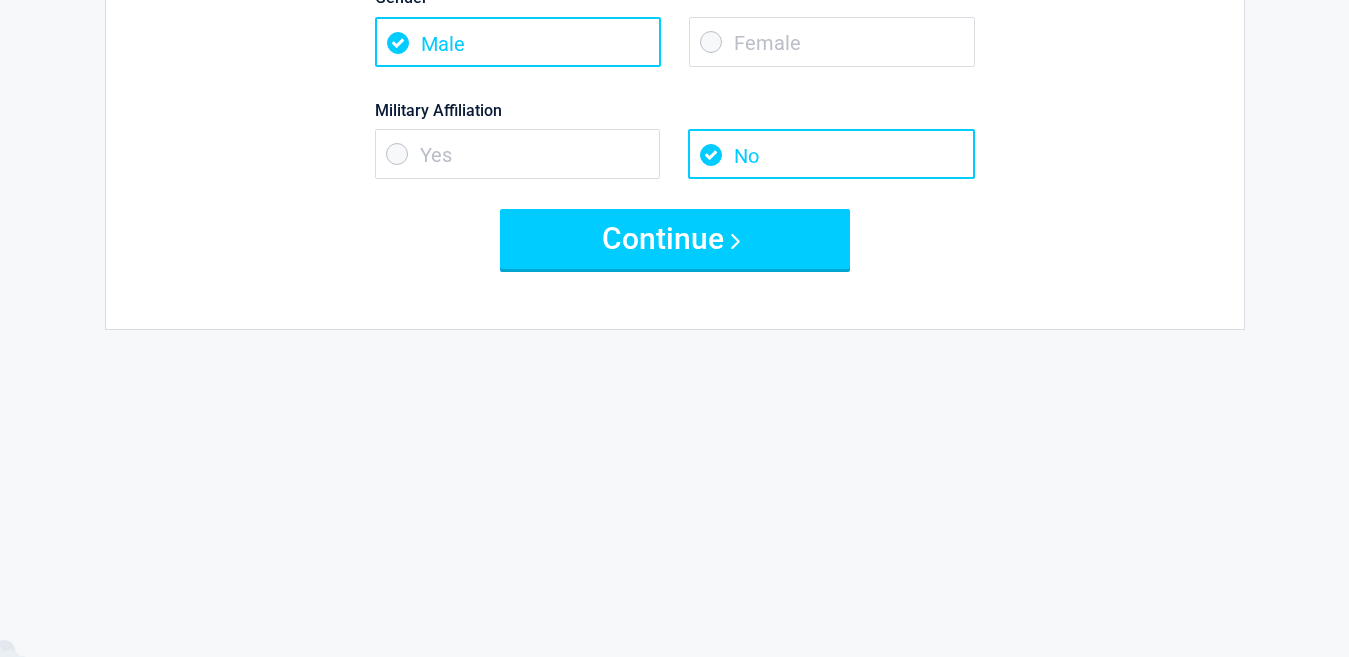 scroll, scrollTop: 490, scrollLeft: 0, axis: vertical 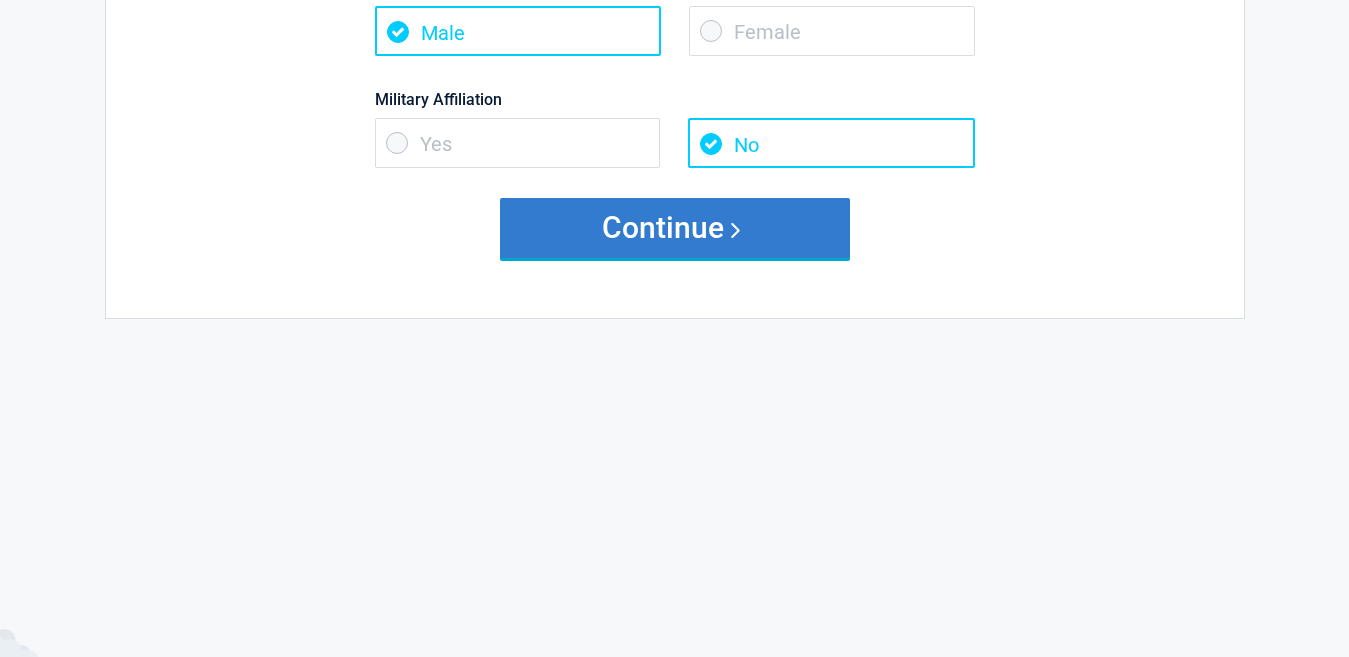 click on "Continue" at bounding box center (675, 228) 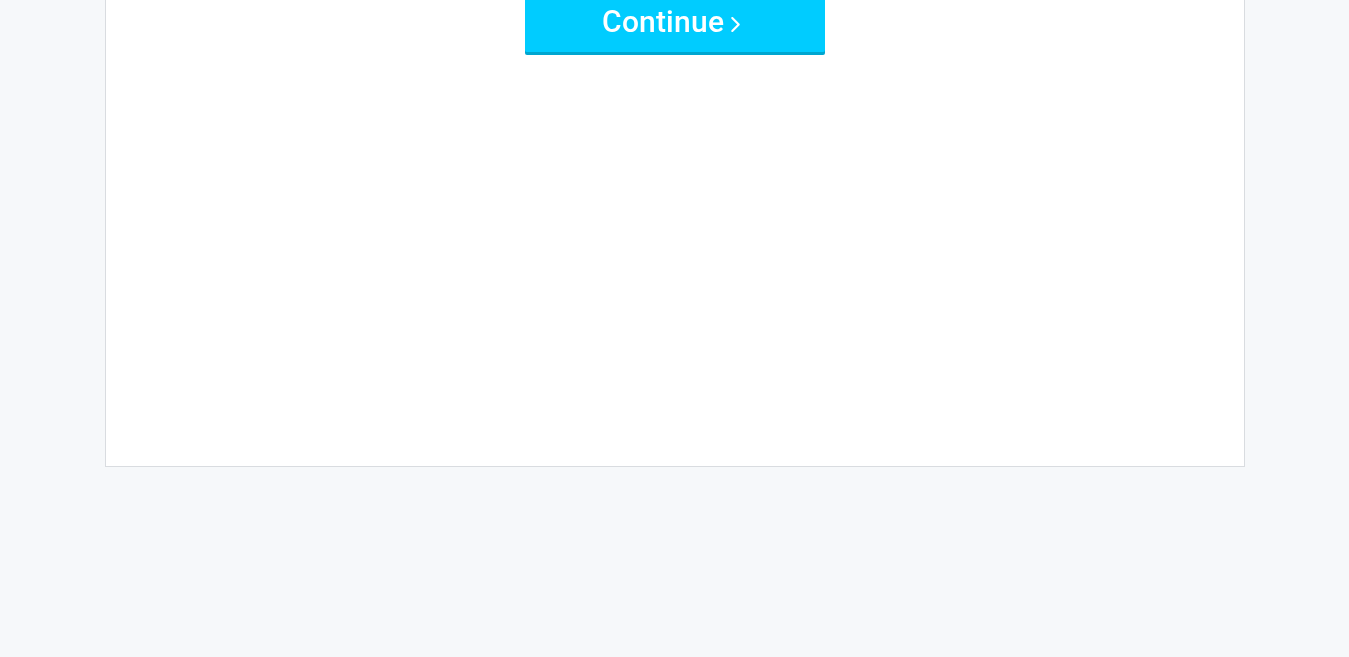 scroll, scrollTop: 0, scrollLeft: 0, axis: both 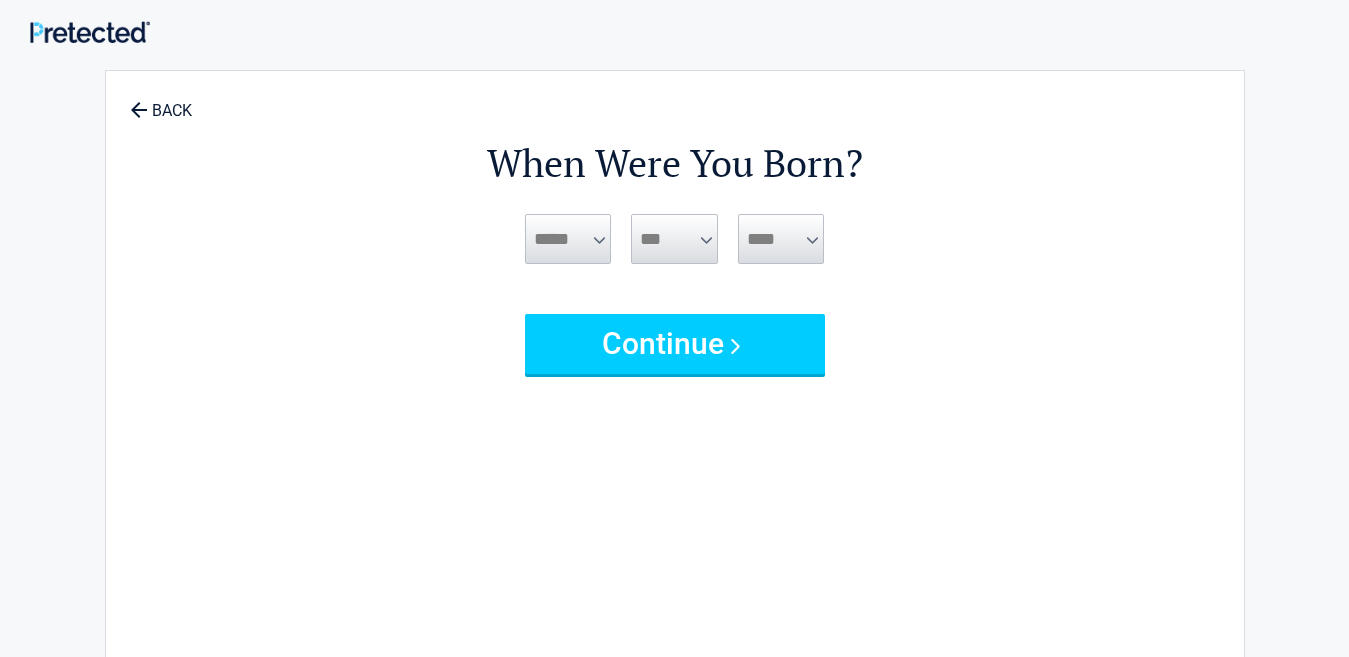 click on "*****
***
***
***
***
***
***
***
***
***
***
***
***" at bounding box center (568, 239) 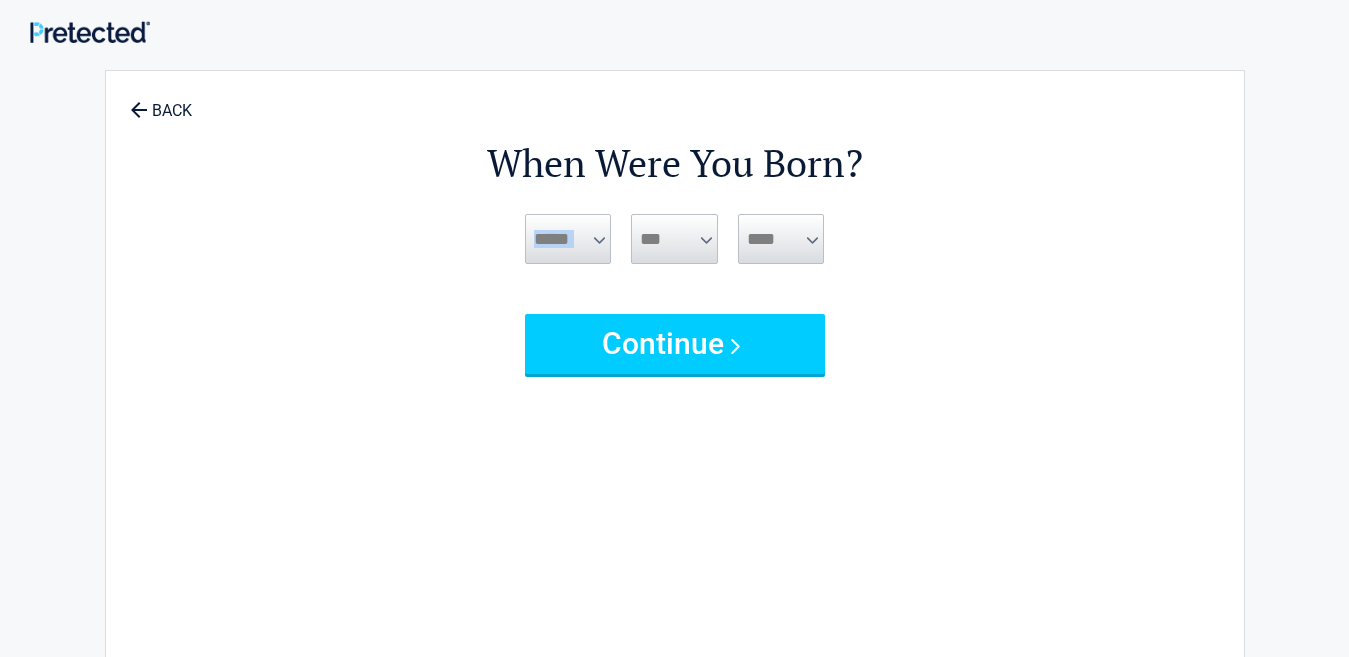 click on "*****
***
***
***
***
***
***
***
***
***
***
***
***" at bounding box center (568, 239) 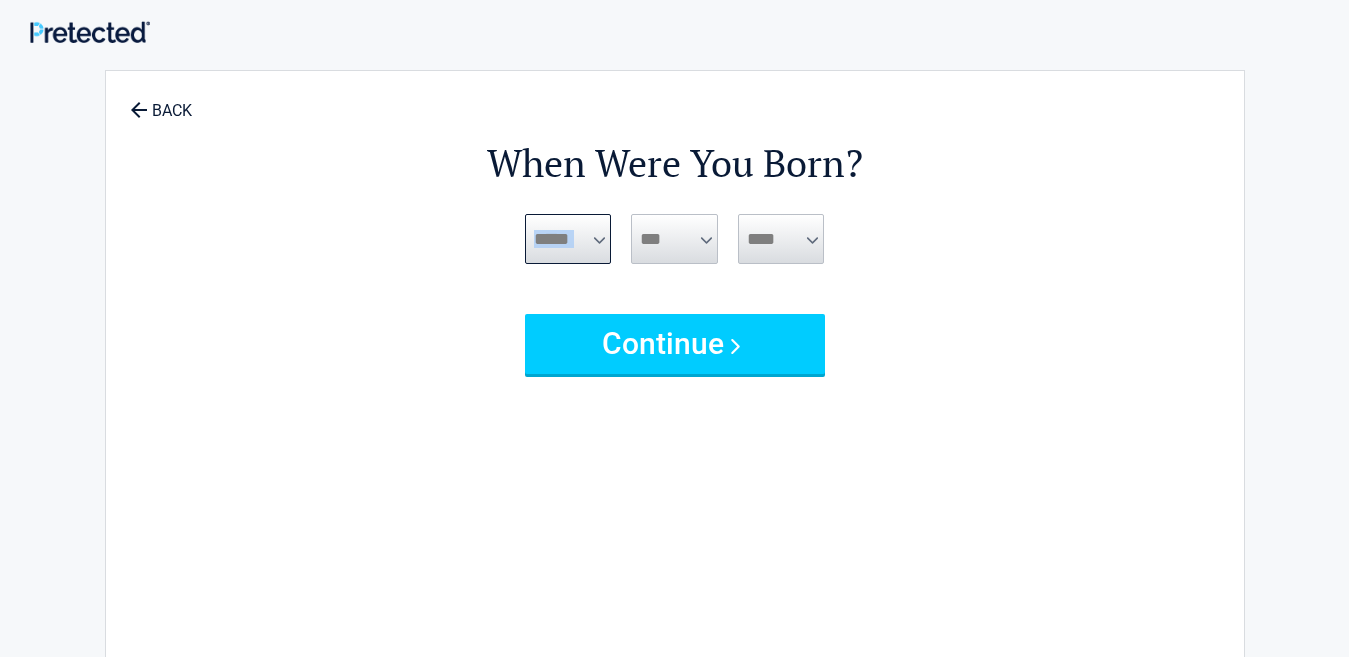 click on "*****
***
***
***
***
***
***
***
***
***
***
***
***" at bounding box center [568, 239] 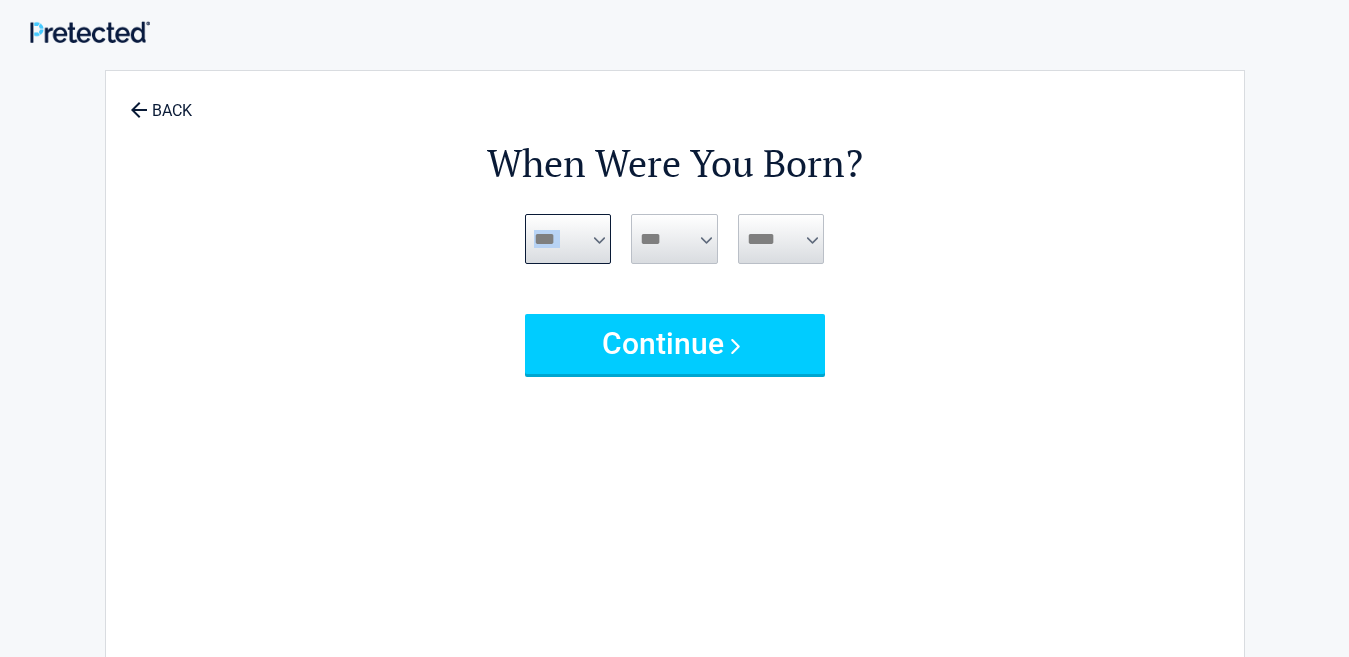 click on "*****
***
***
***
***
***
***
***
***
***
***
***
***" at bounding box center (568, 239) 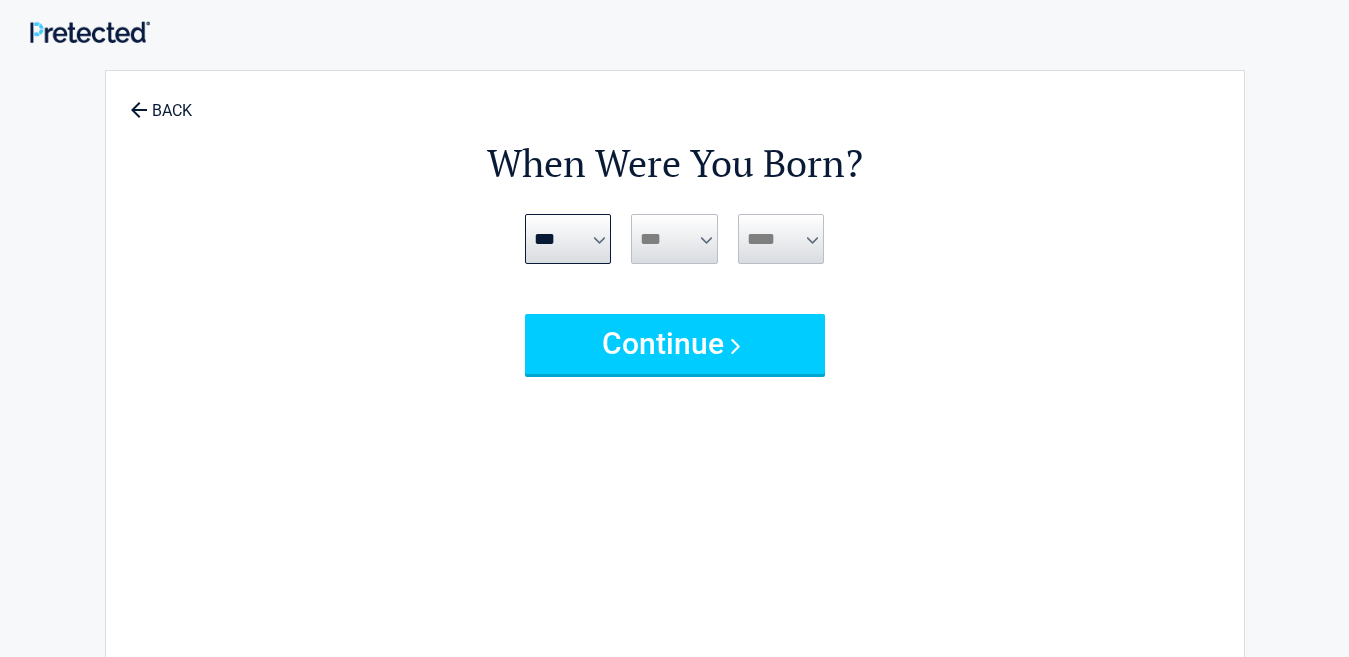 click on "*** * * * * * * * * * ** ** ** ** ** ** ** ** ** ** ** ** ** ** ** ** ** ** ** ** ** **" at bounding box center [674, 239] 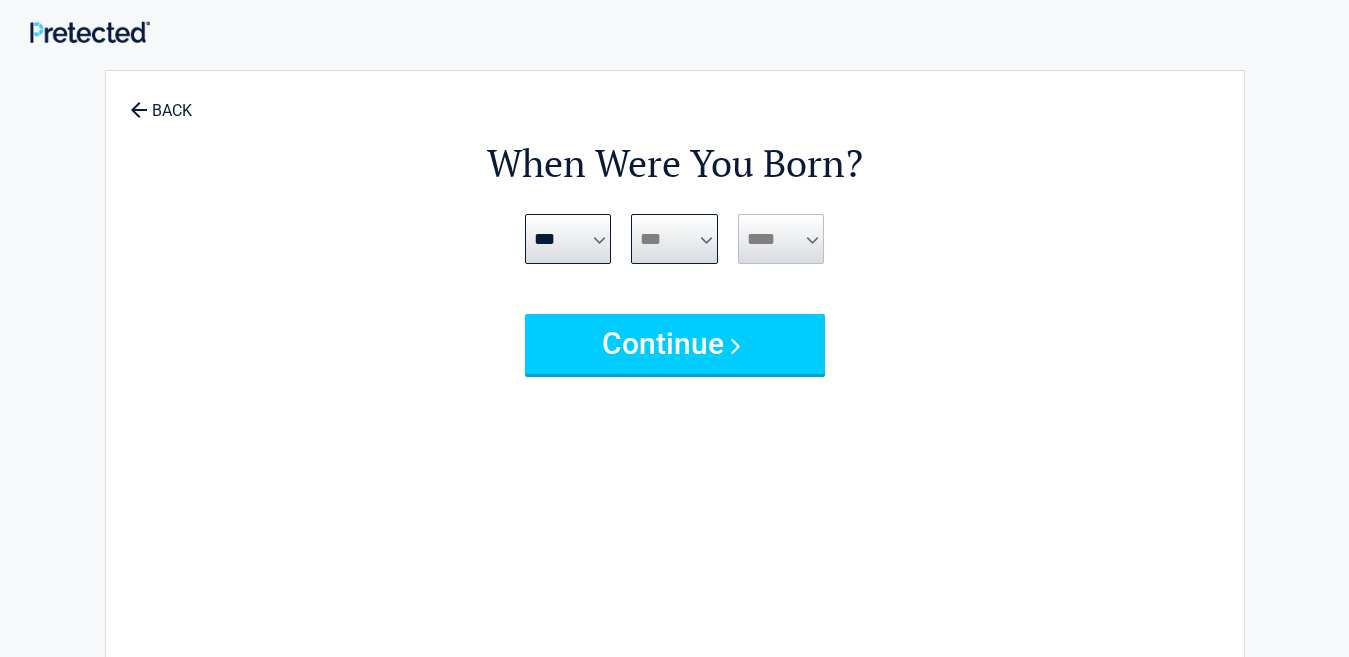 click on "*** * * * * * * * * * ** ** ** ** ** ** ** ** ** ** ** ** ** ** ** ** ** ** ** ** ** **" at bounding box center (674, 239) 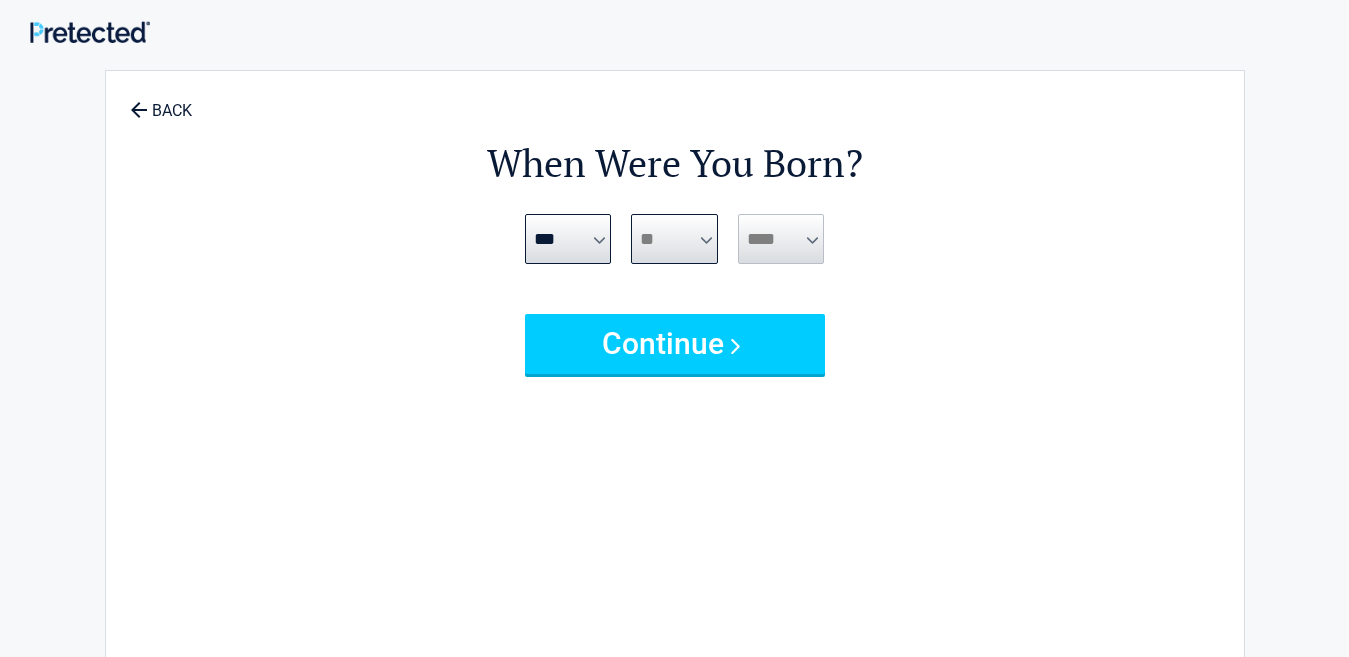 click on "*** * * * * * * * * * ** ** ** ** ** ** ** ** ** ** ** ** ** ** ** ** ** ** ** ** ** **" at bounding box center (674, 239) 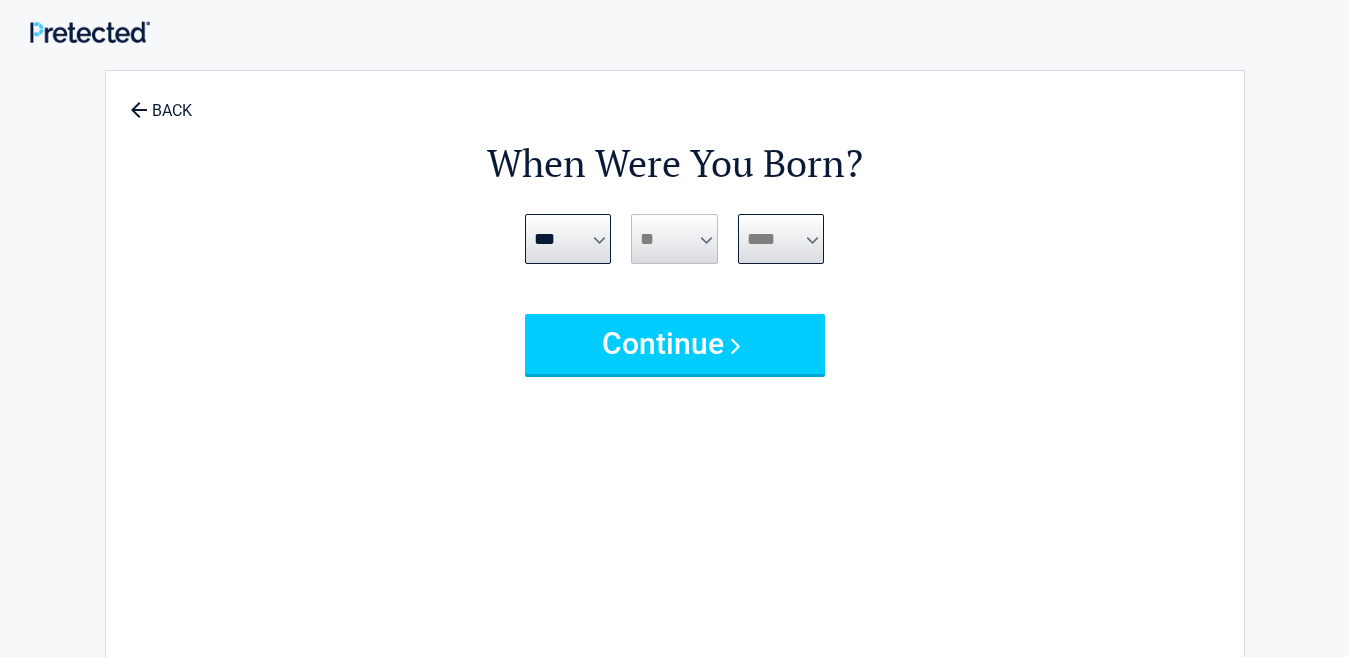 click on "****
****
****
****
****
****
****
****
****
****
****
****
****
****
****
****
****
****
****
****
****
****
****
****
****
****
****
****
****
****
****
****
****
****
****
****
****
****
****
****
****
****
****
****
****
****
****
****
****
****
****
****
****
****
****
****
****
****
****
****
****
****
****
****" at bounding box center [781, 239] 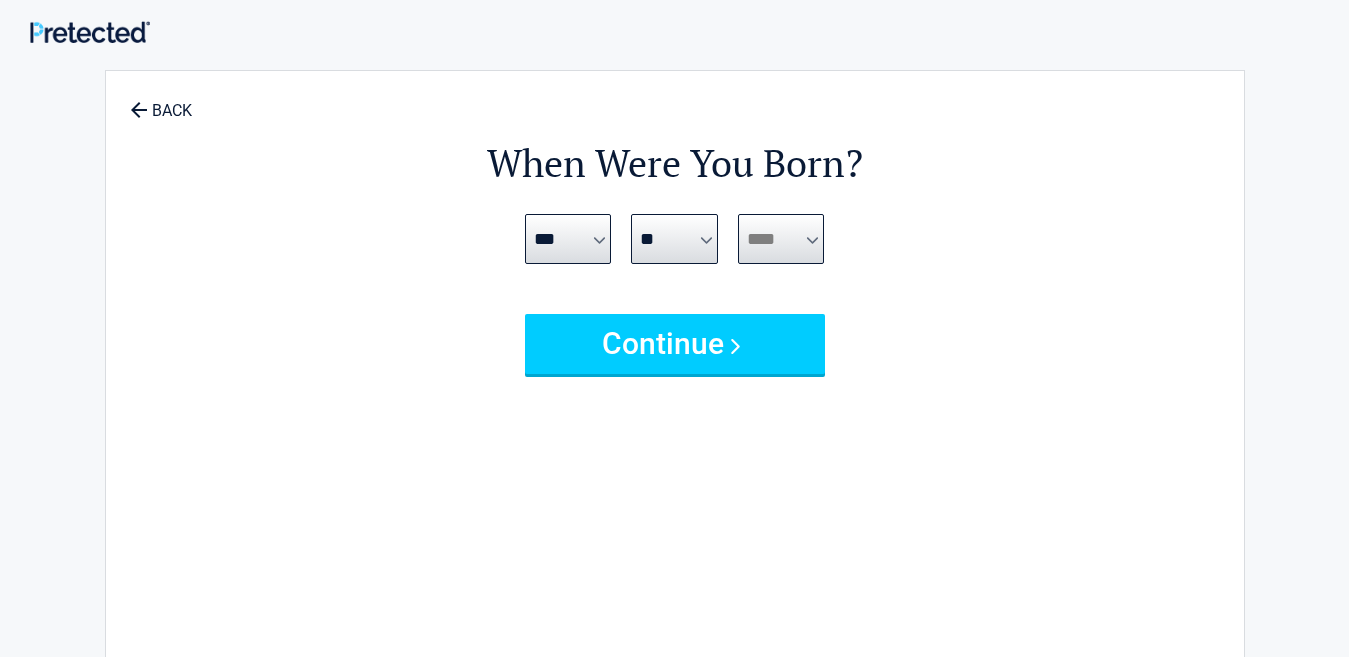 select on "****" 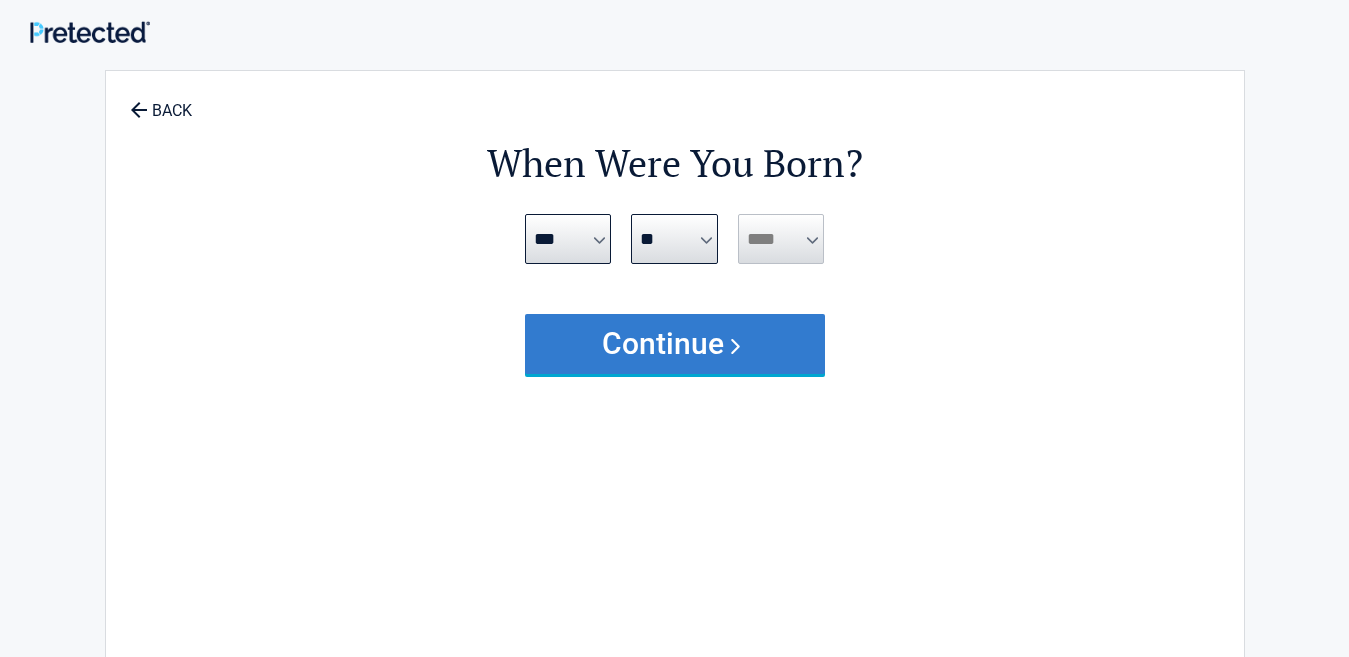 click on "Continue" at bounding box center (675, 344) 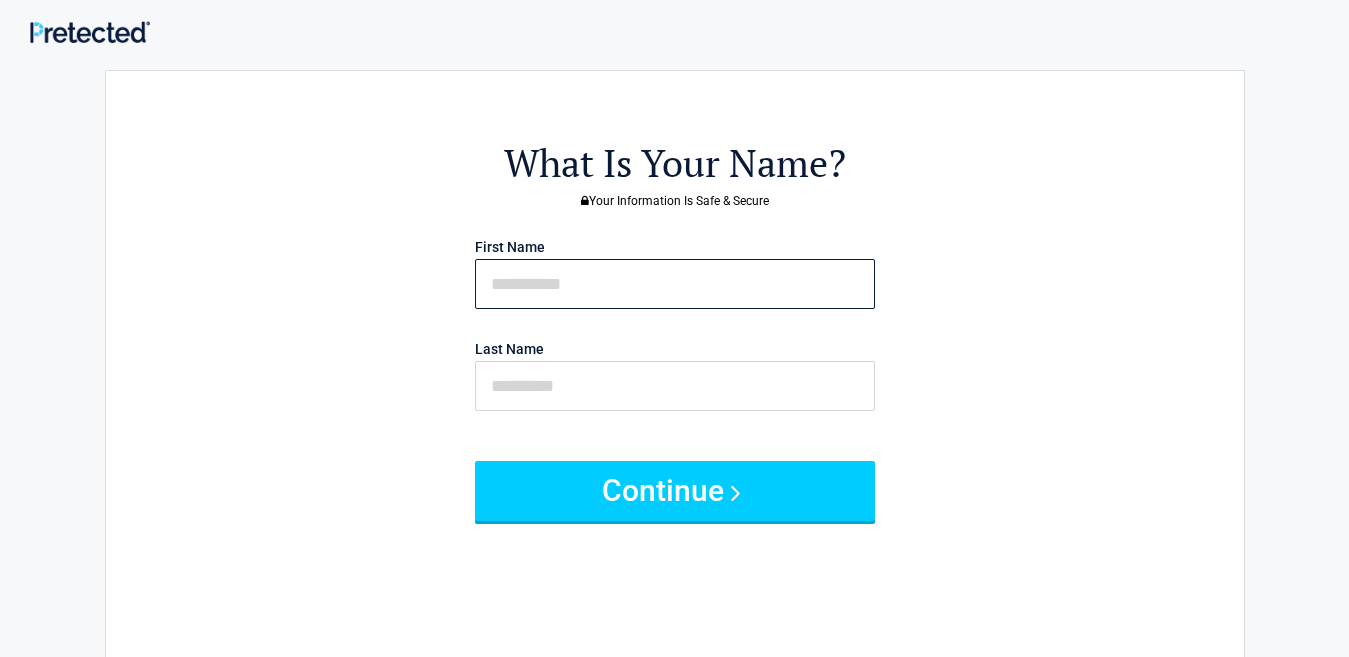 click at bounding box center (675, 284) 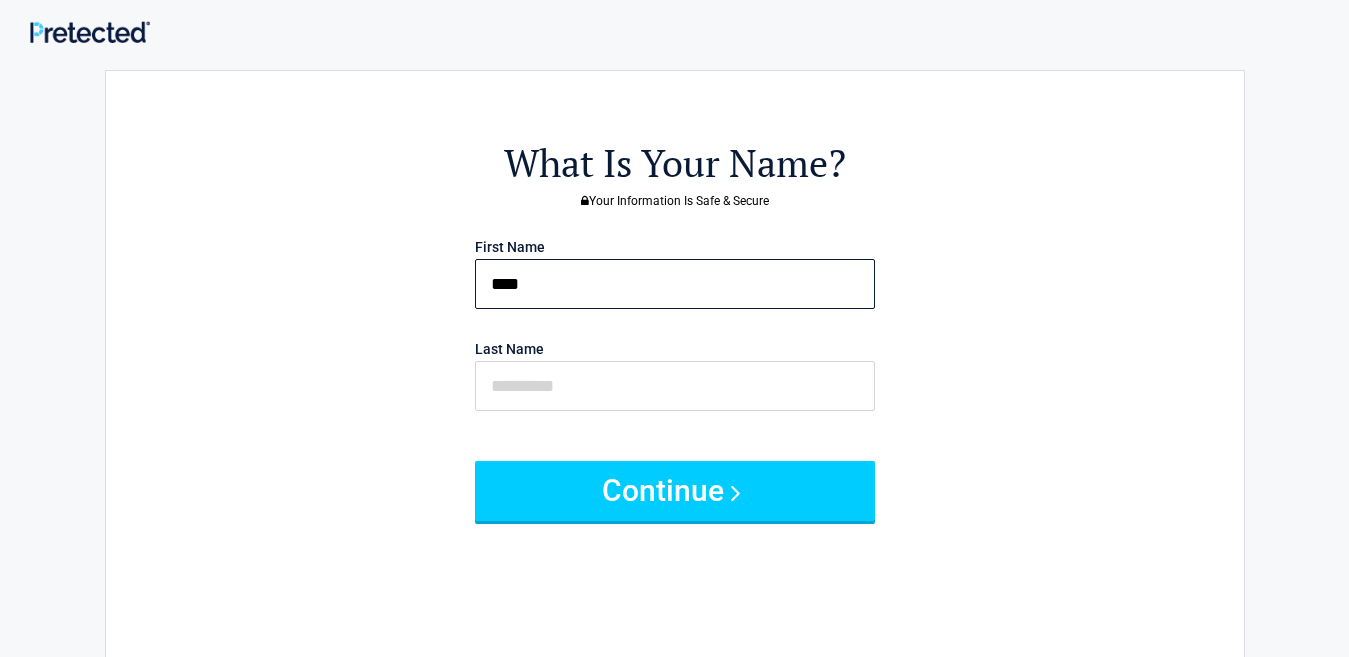 type on "****" 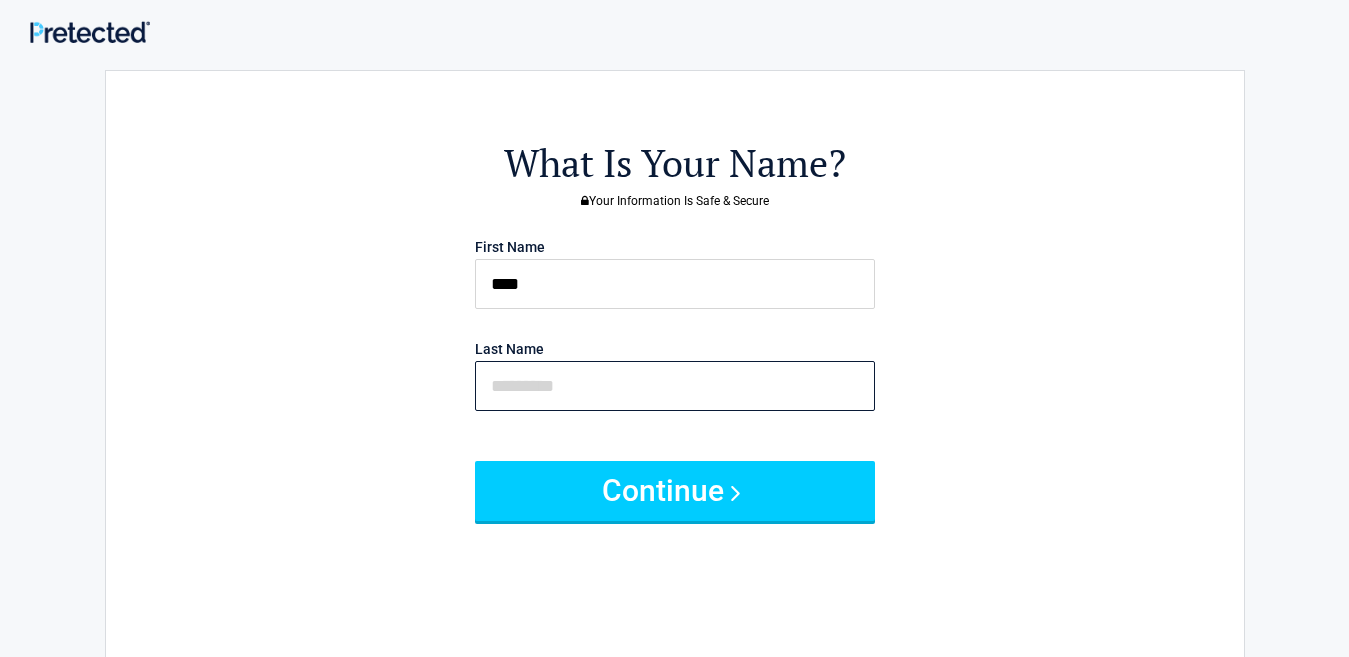 drag, startPoint x: 634, startPoint y: 389, endPoint x: 9, endPoint y: 527, distance: 640.0539 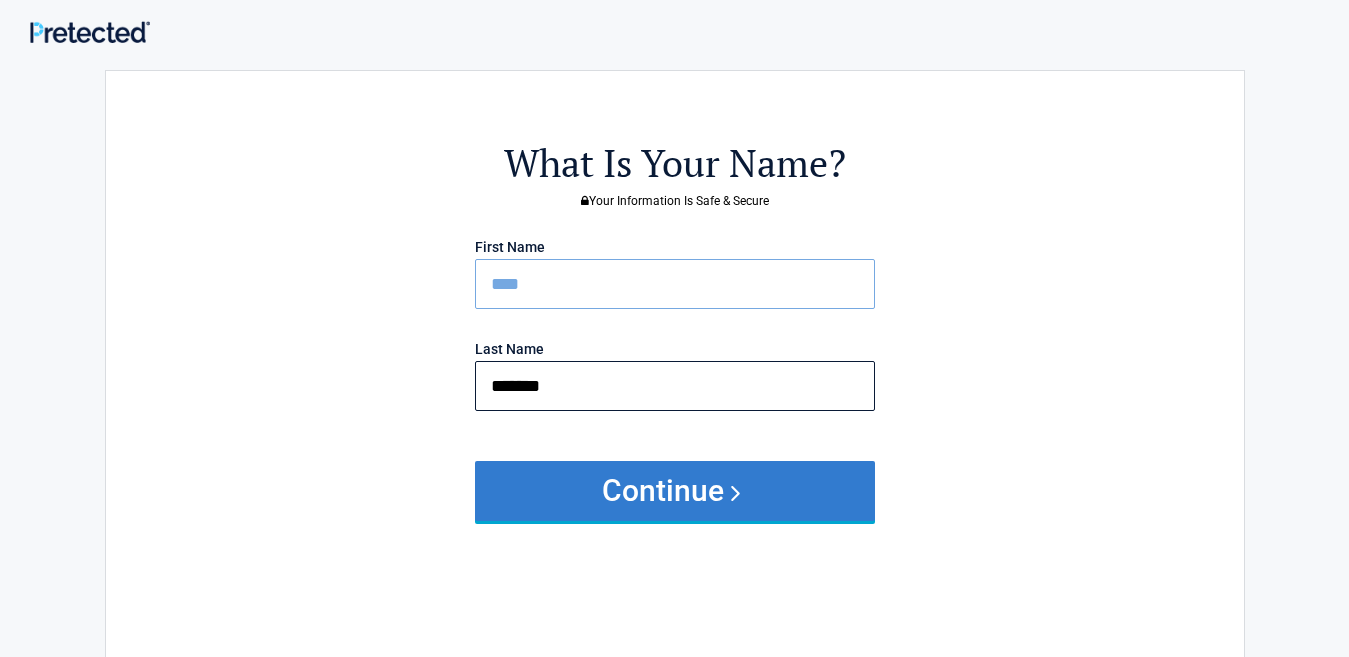 type on "*******" 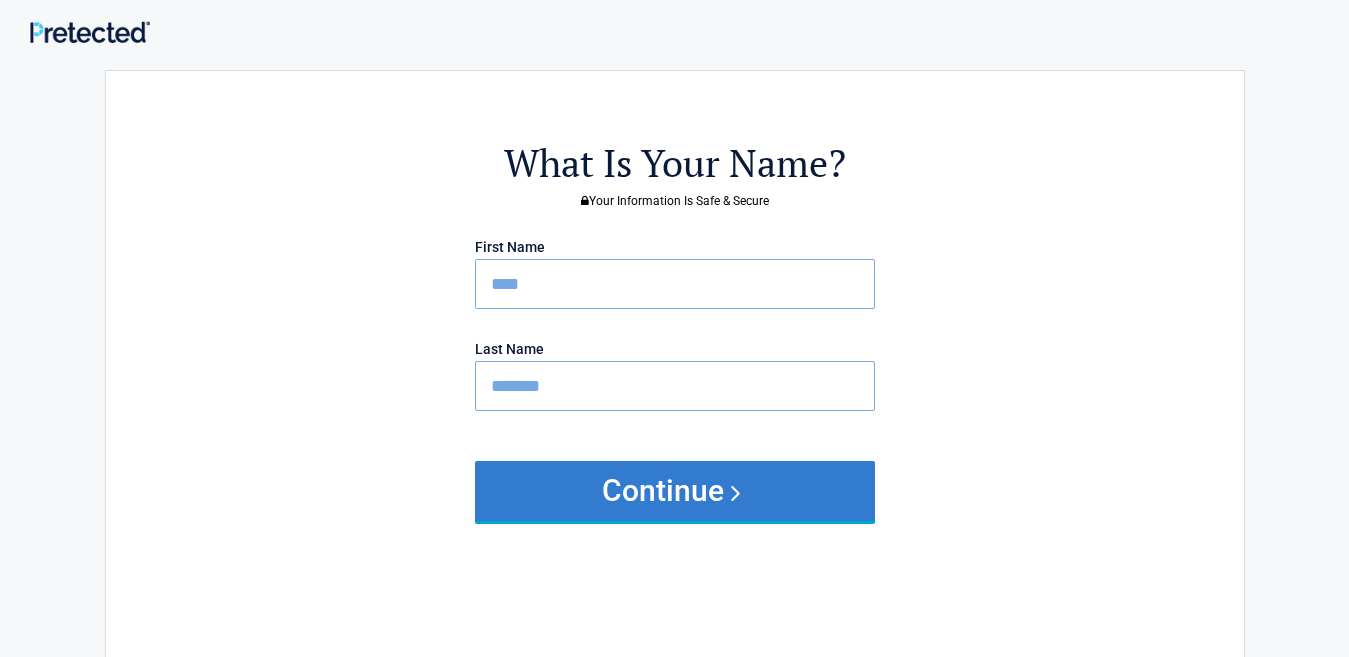 click on "Continue" at bounding box center (675, 491) 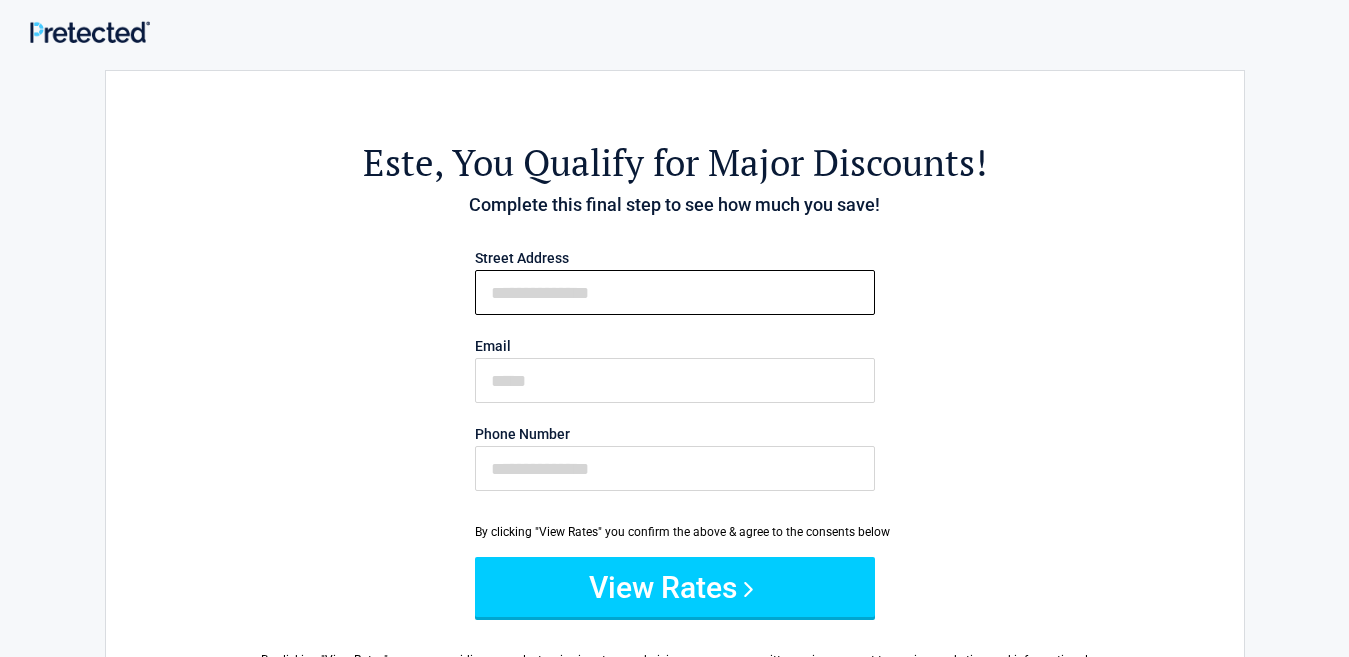 click on "First Name" at bounding box center [675, 292] 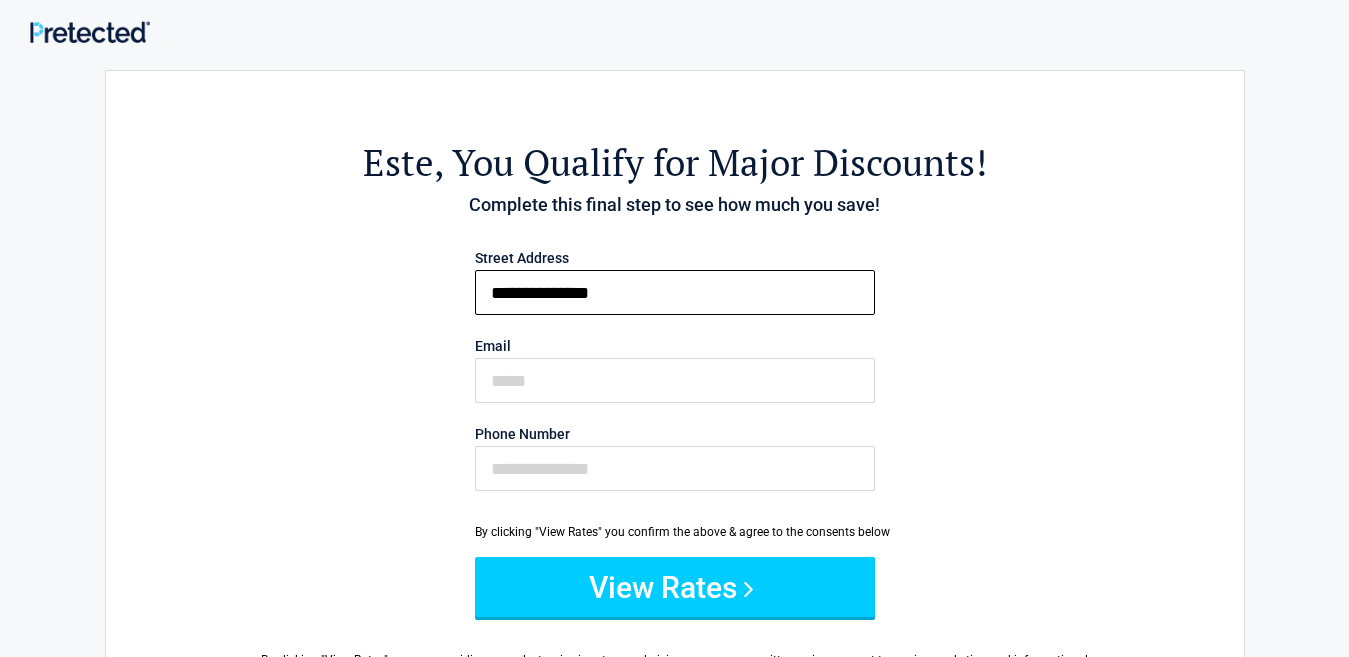 type on "**********" 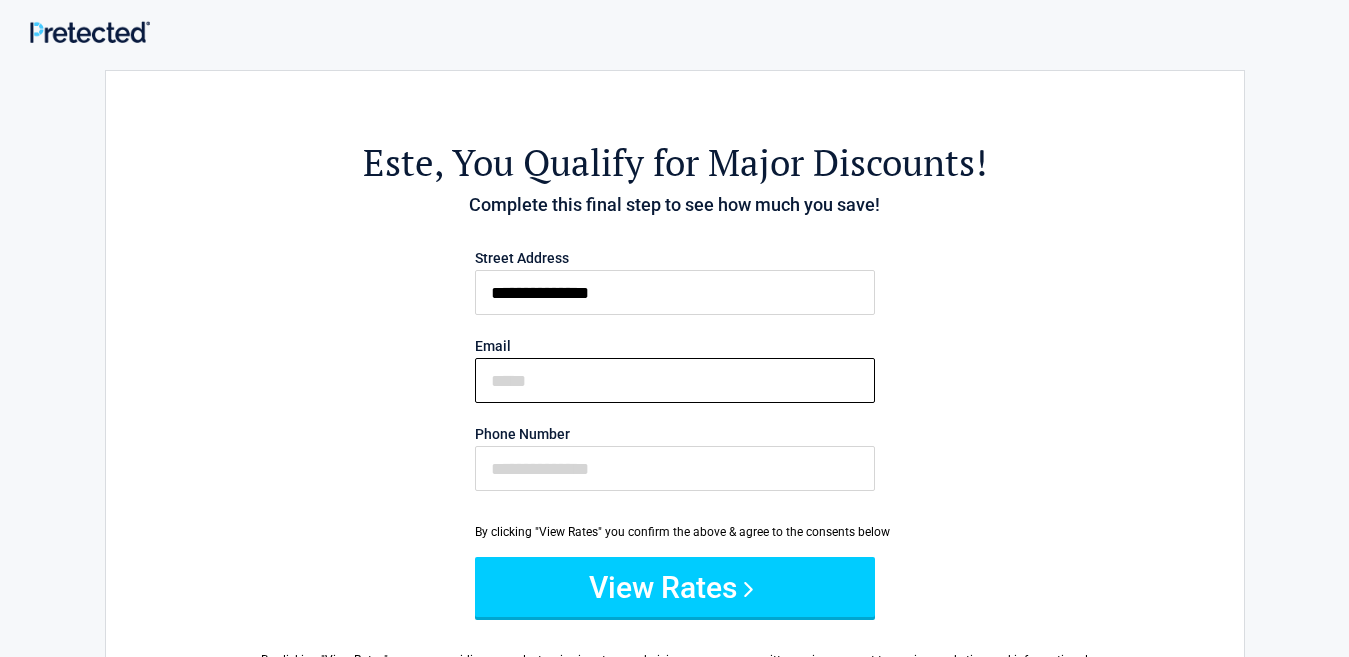 drag, startPoint x: 620, startPoint y: 392, endPoint x: 222, endPoint y: 429, distance: 399.71616 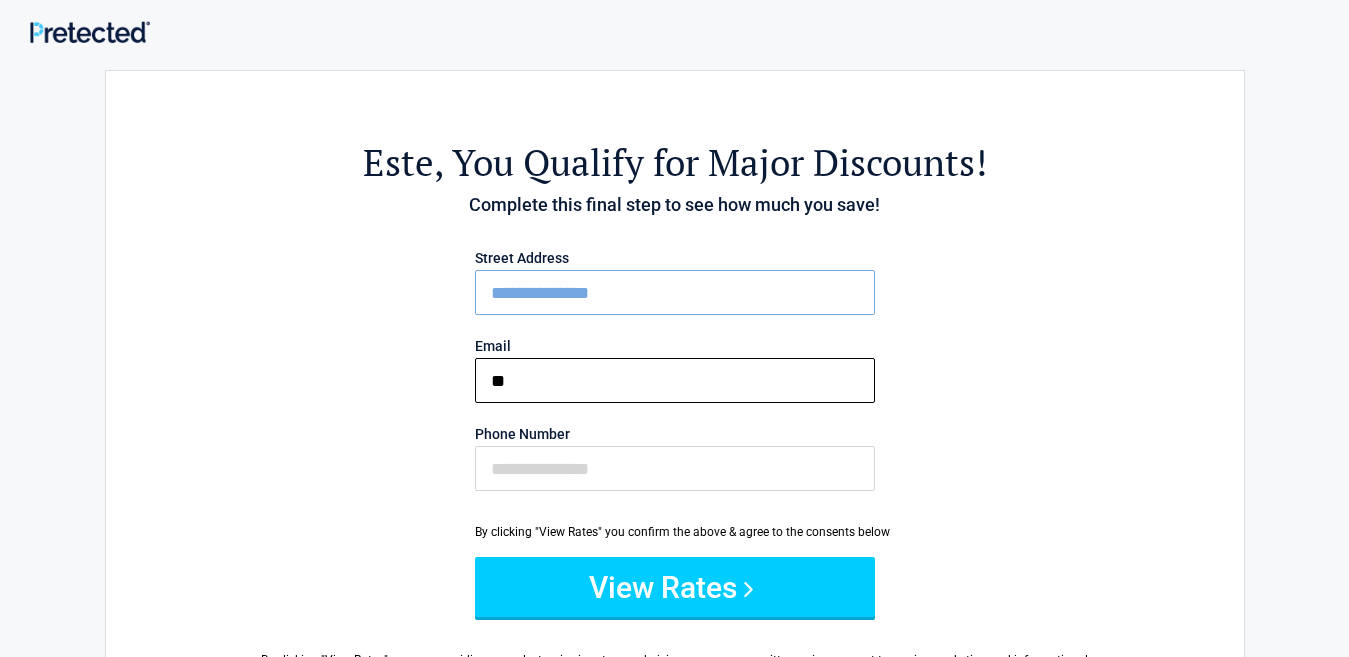 type on "*" 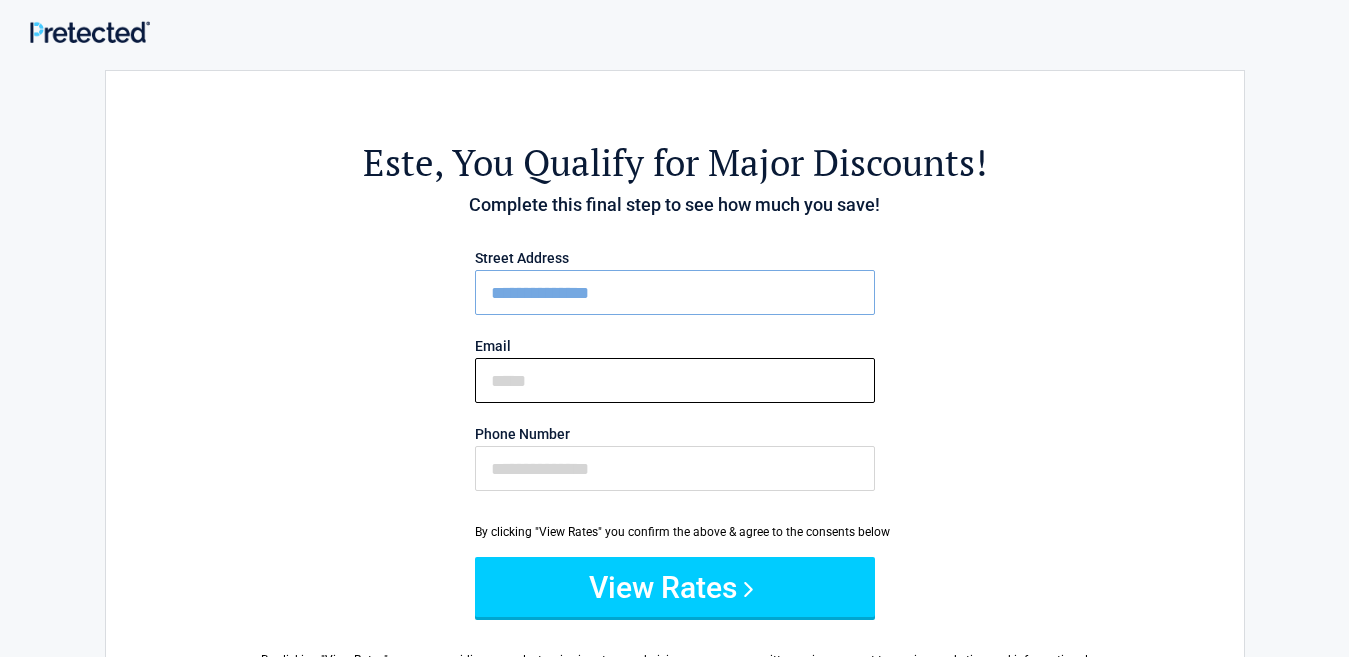 click on "Email" at bounding box center (675, 380) 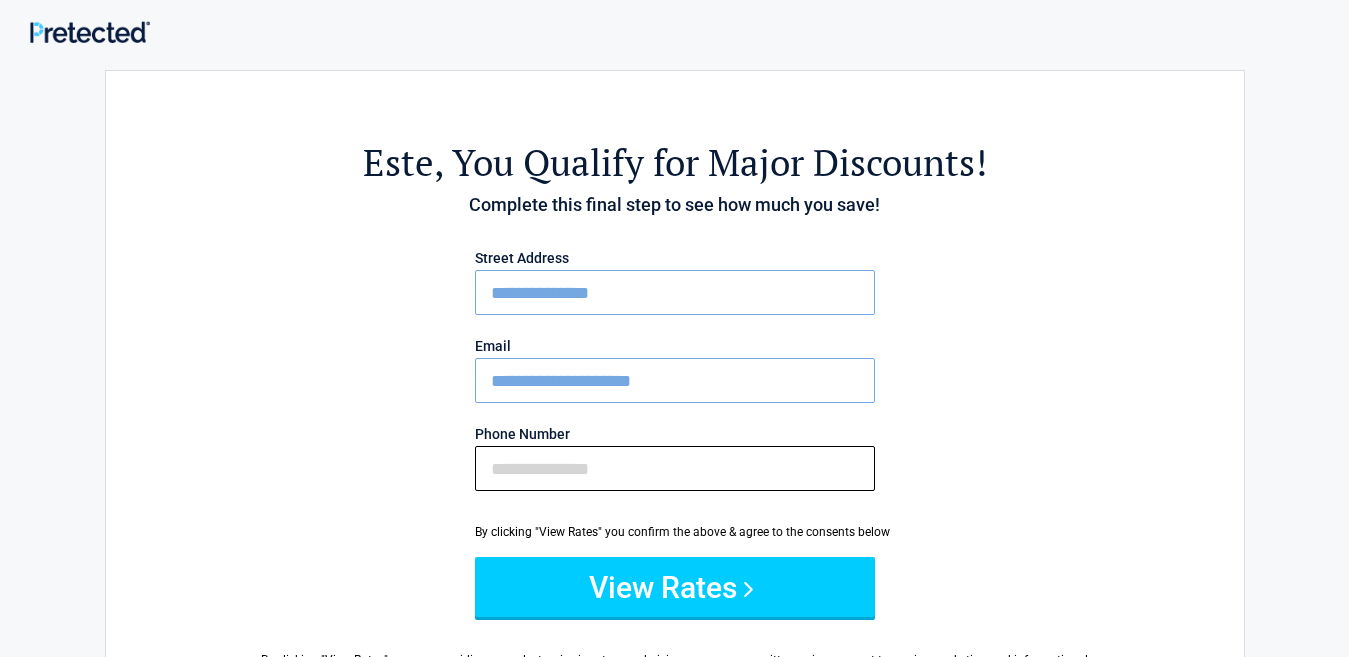 click on "Phone Number" at bounding box center [675, 468] 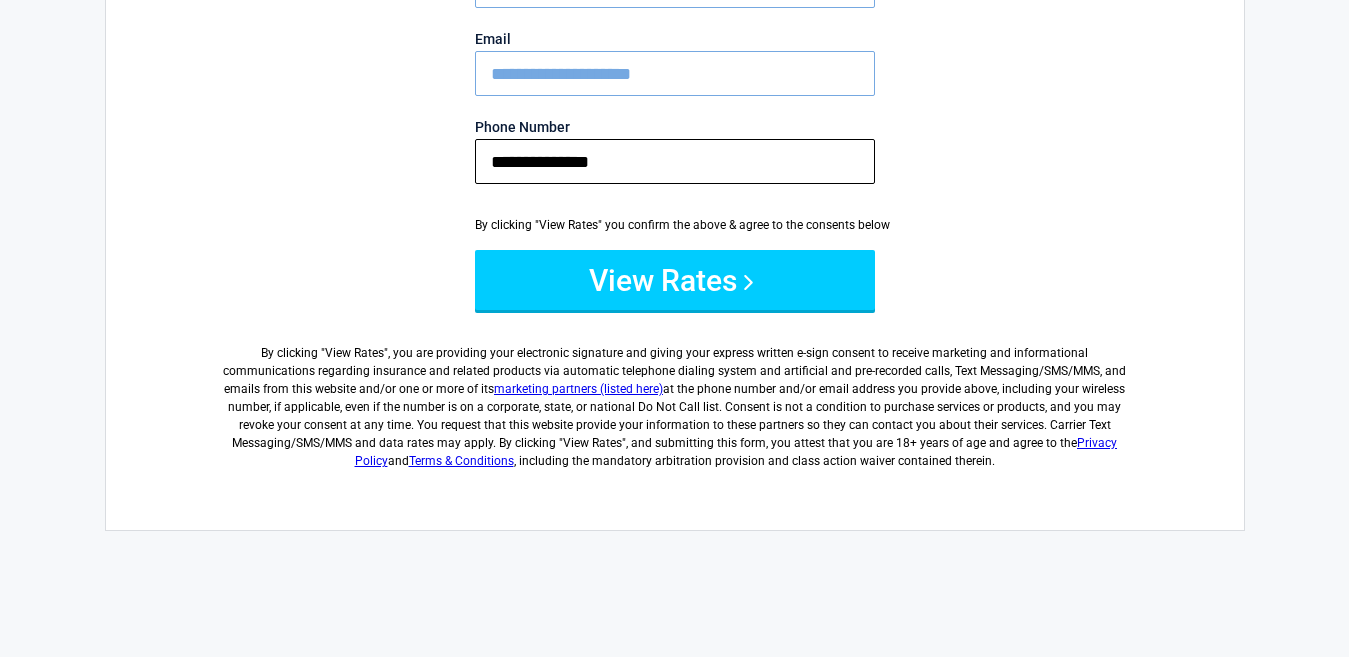 scroll, scrollTop: 296, scrollLeft: 0, axis: vertical 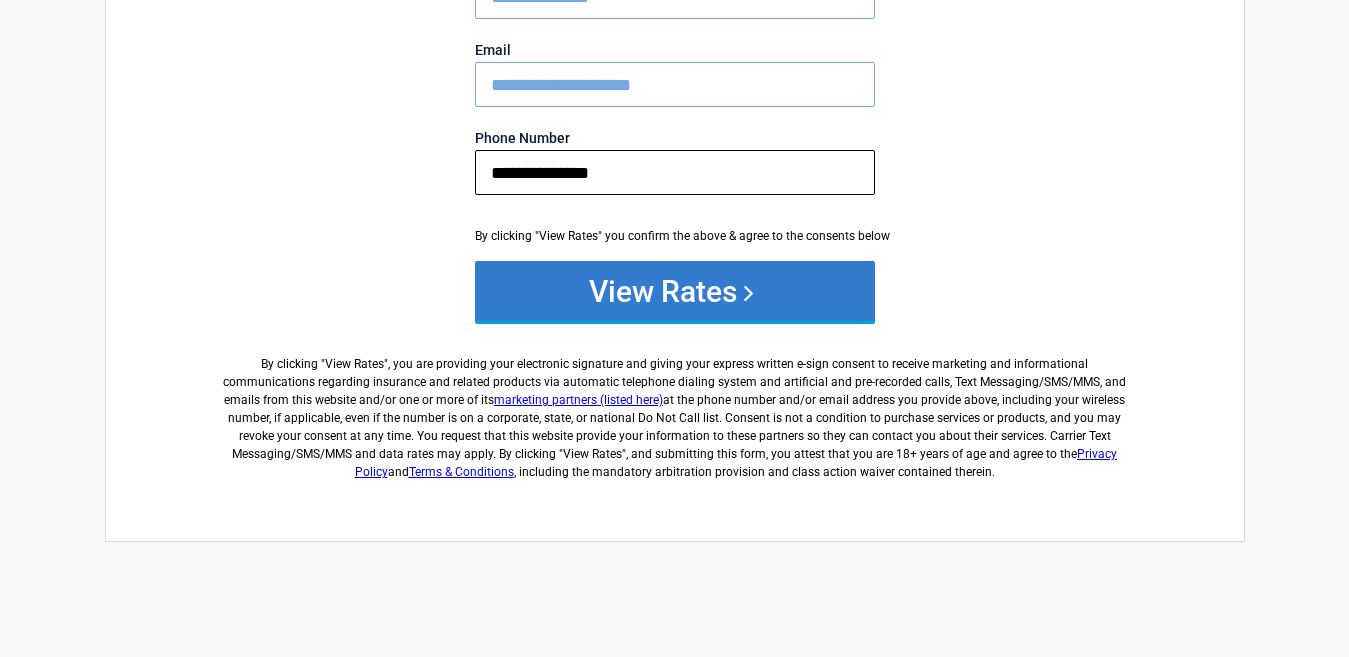 type on "**********" 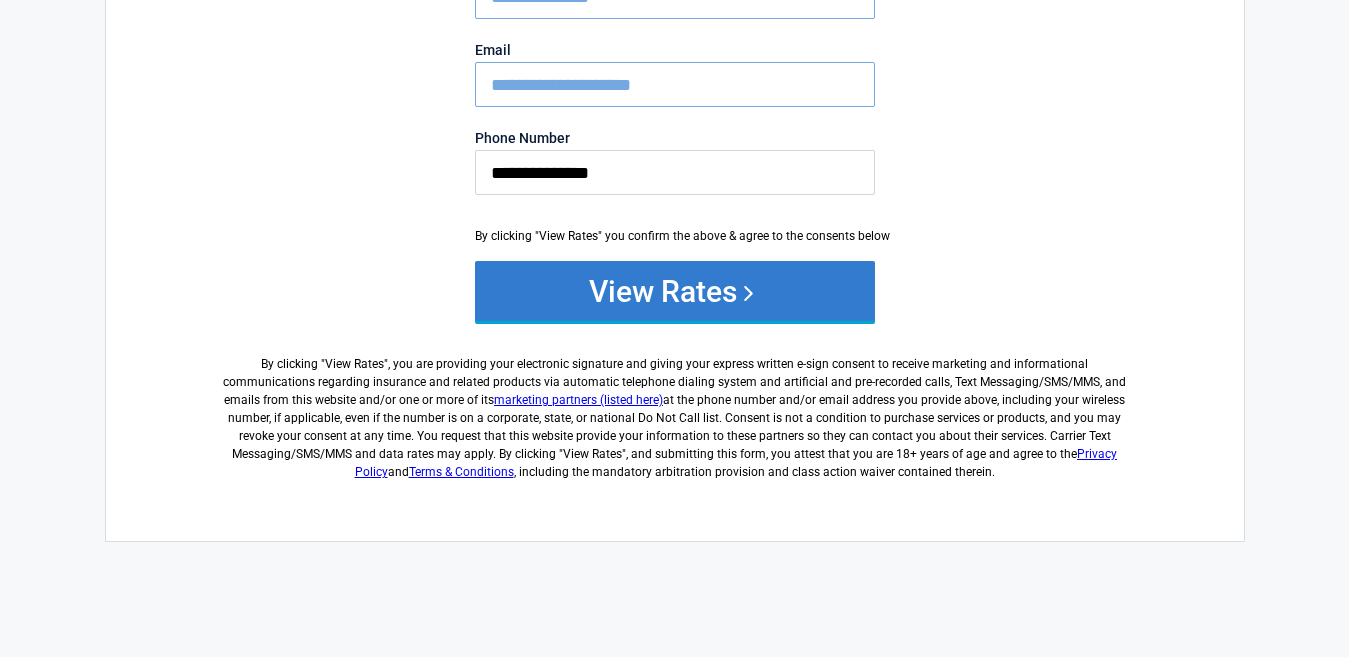 click on "View Rates" at bounding box center (675, 291) 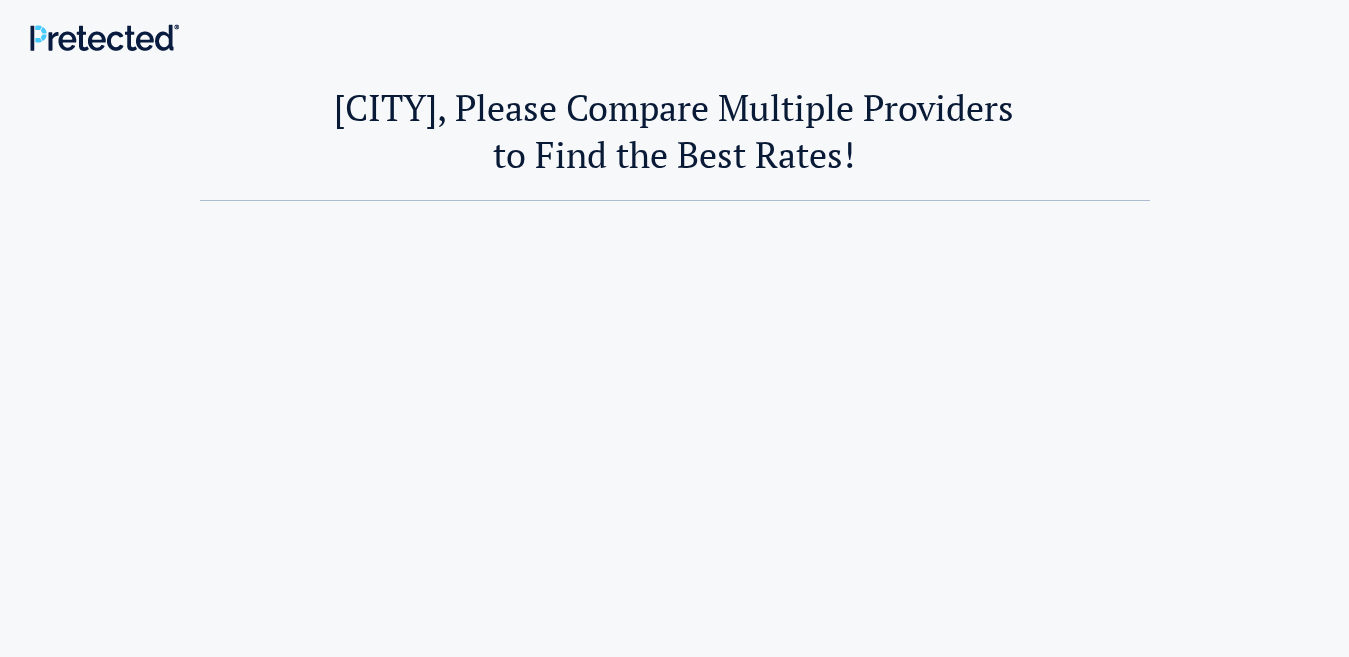 scroll, scrollTop: 0, scrollLeft: 0, axis: both 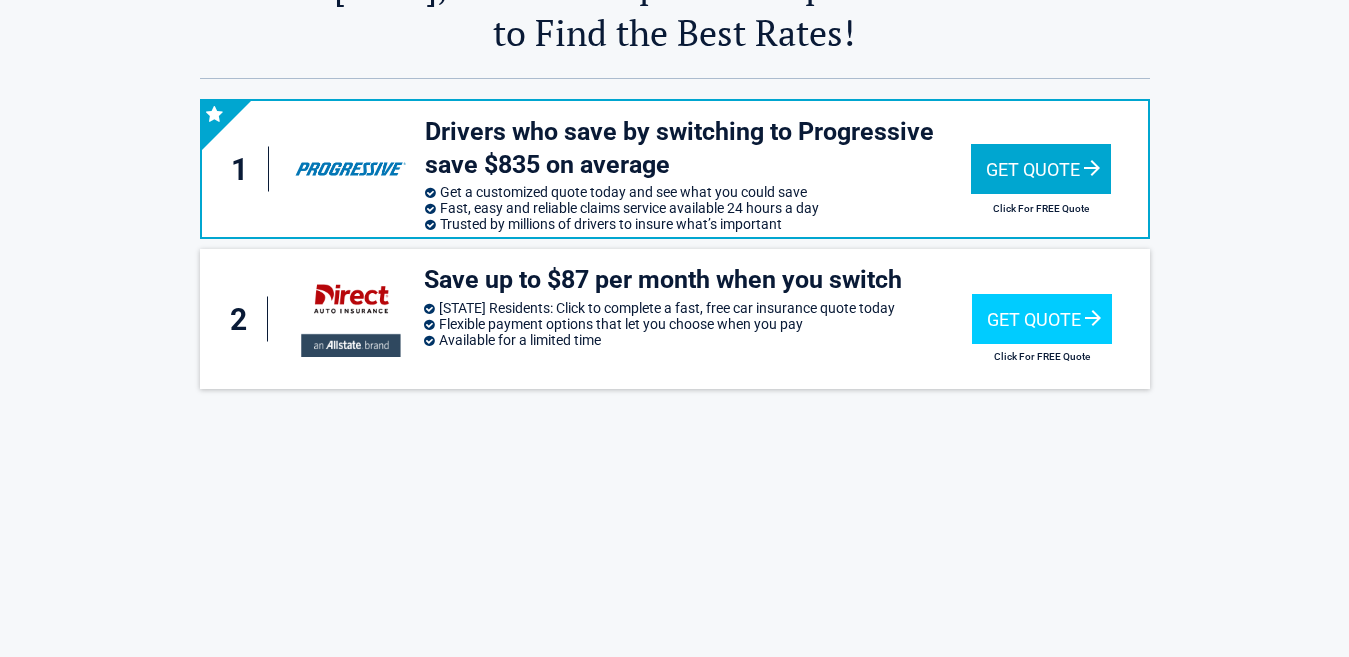 click on "Get Quote" at bounding box center (1041, 169) 